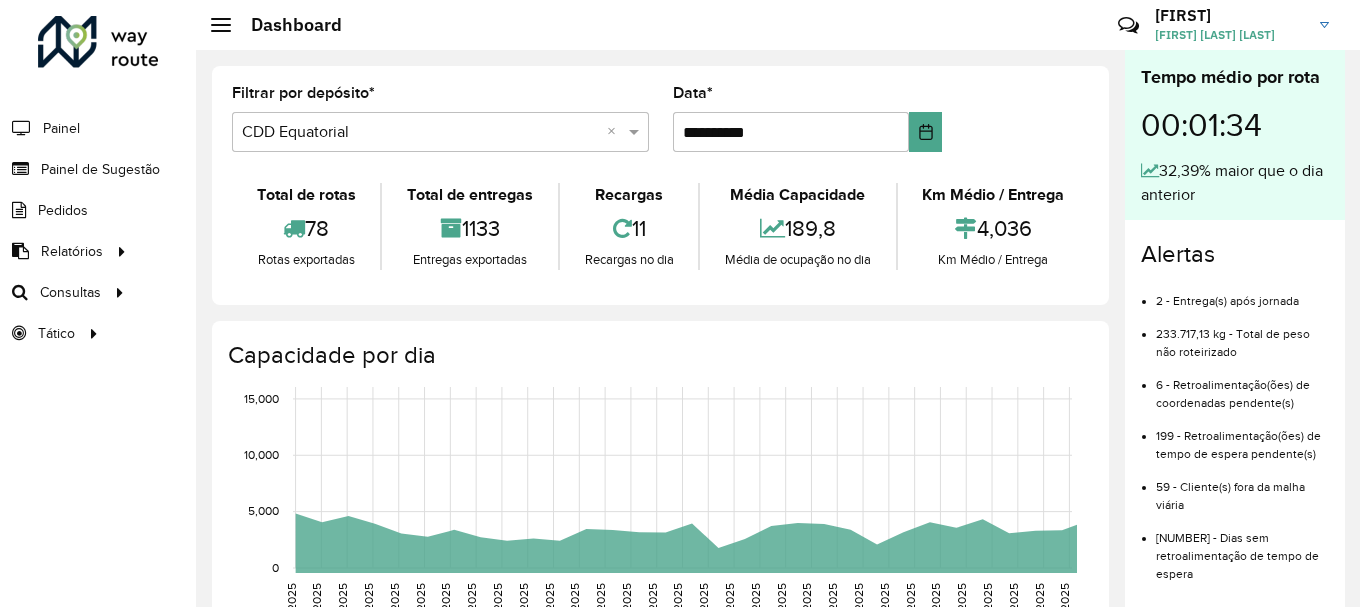 scroll, scrollTop: 0, scrollLeft: 0, axis: both 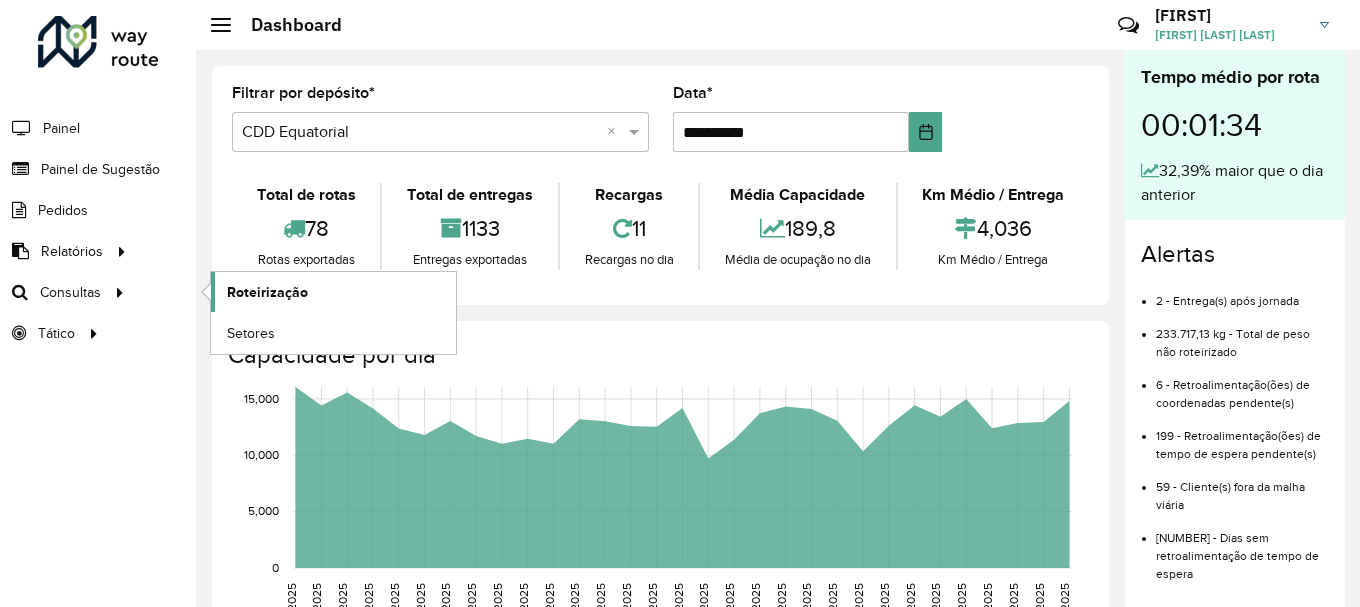 click on "Roteirização" 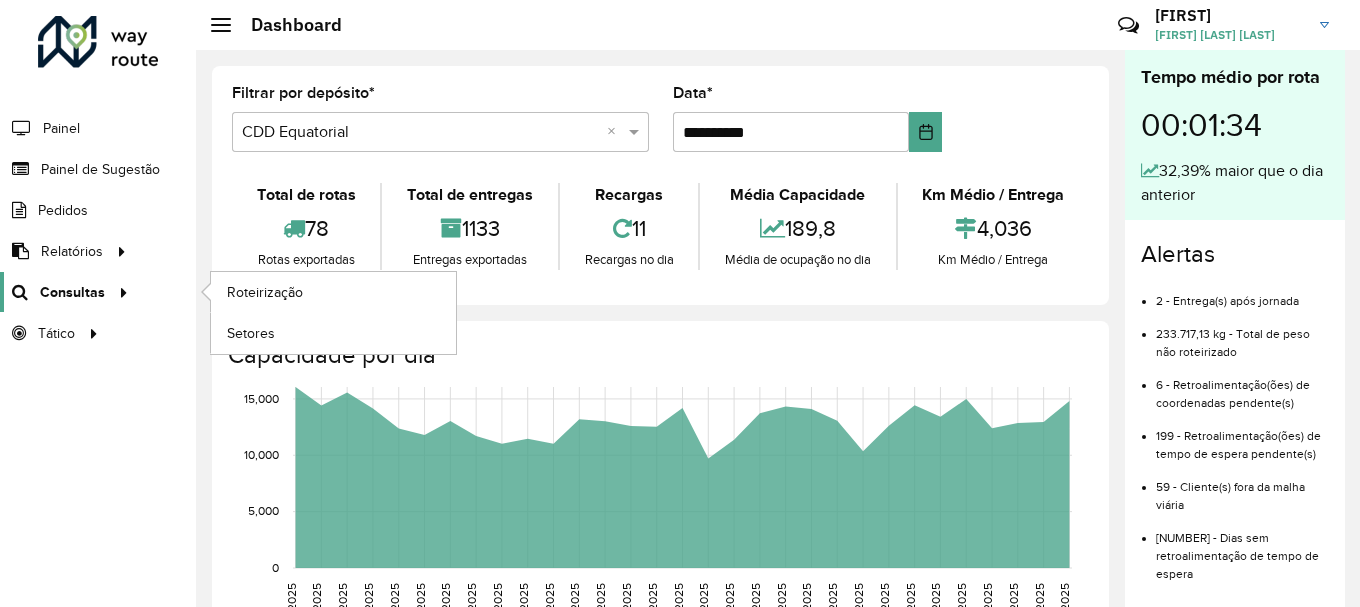 click on "Consultas" 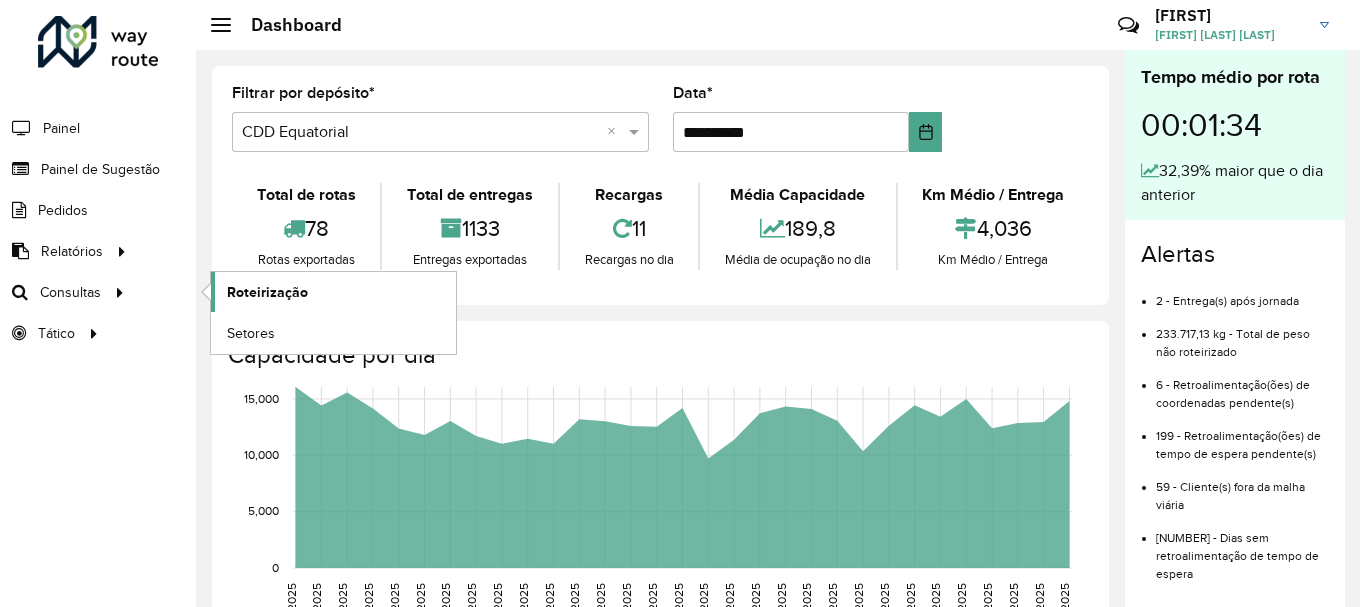 click on "Roteirização" 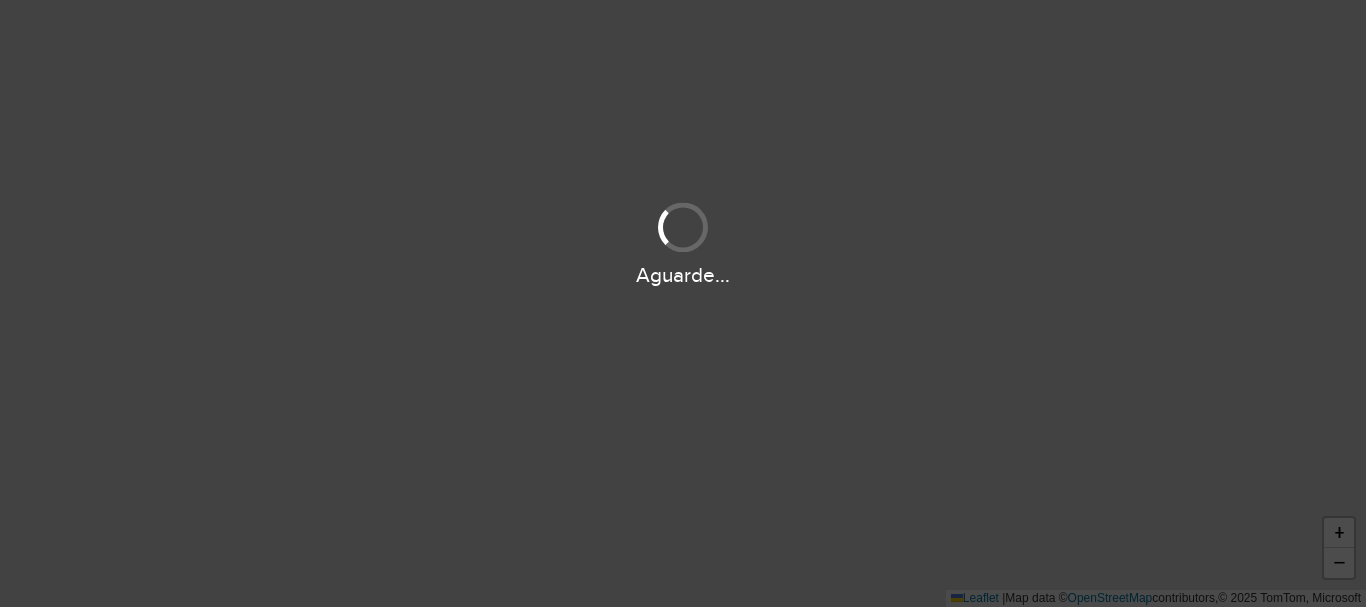 scroll, scrollTop: 0, scrollLeft: 0, axis: both 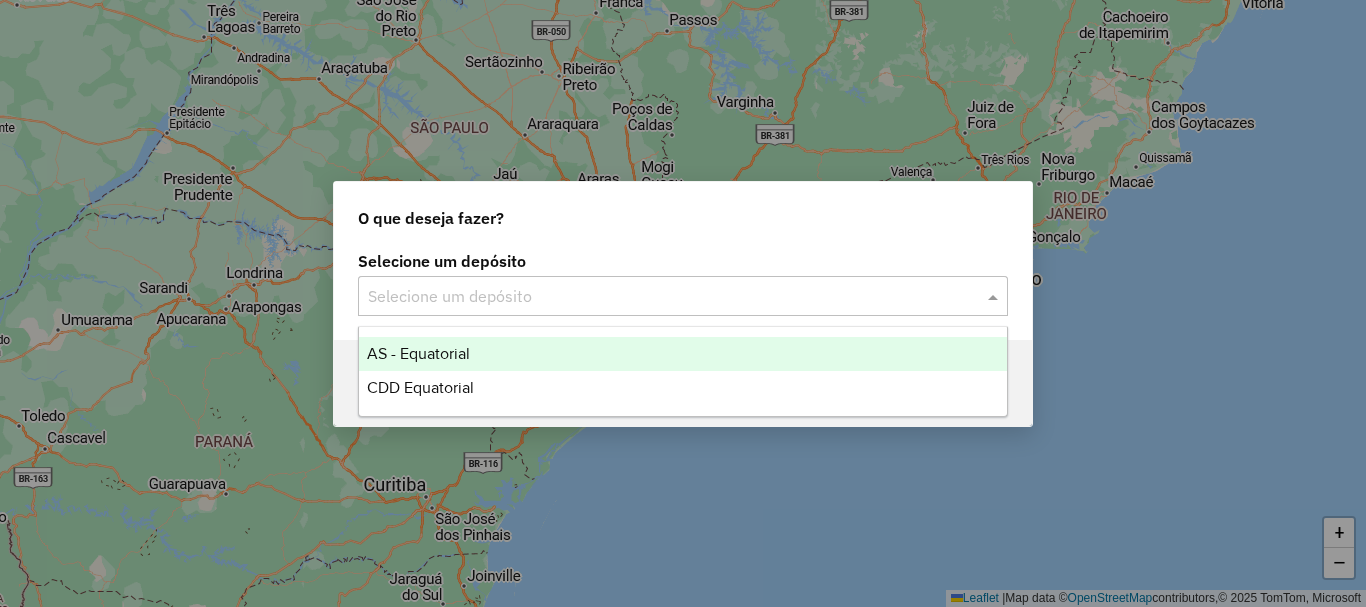 click 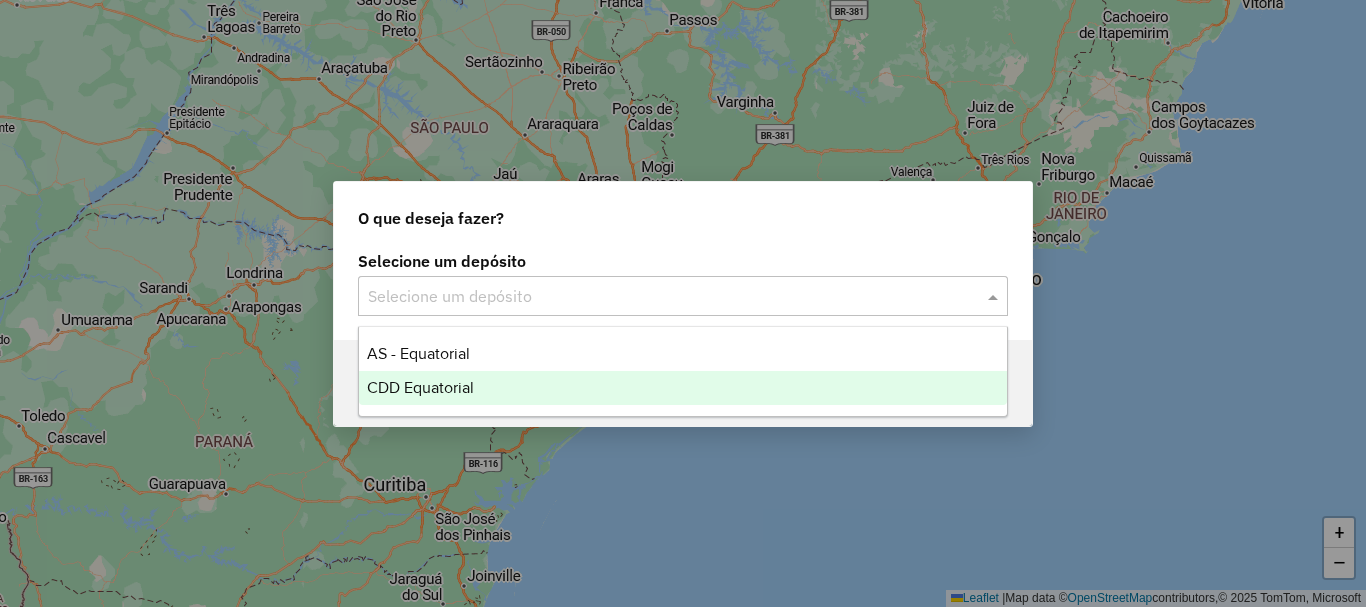 click on "CDD Equatorial" at bounding box center [683, 388] 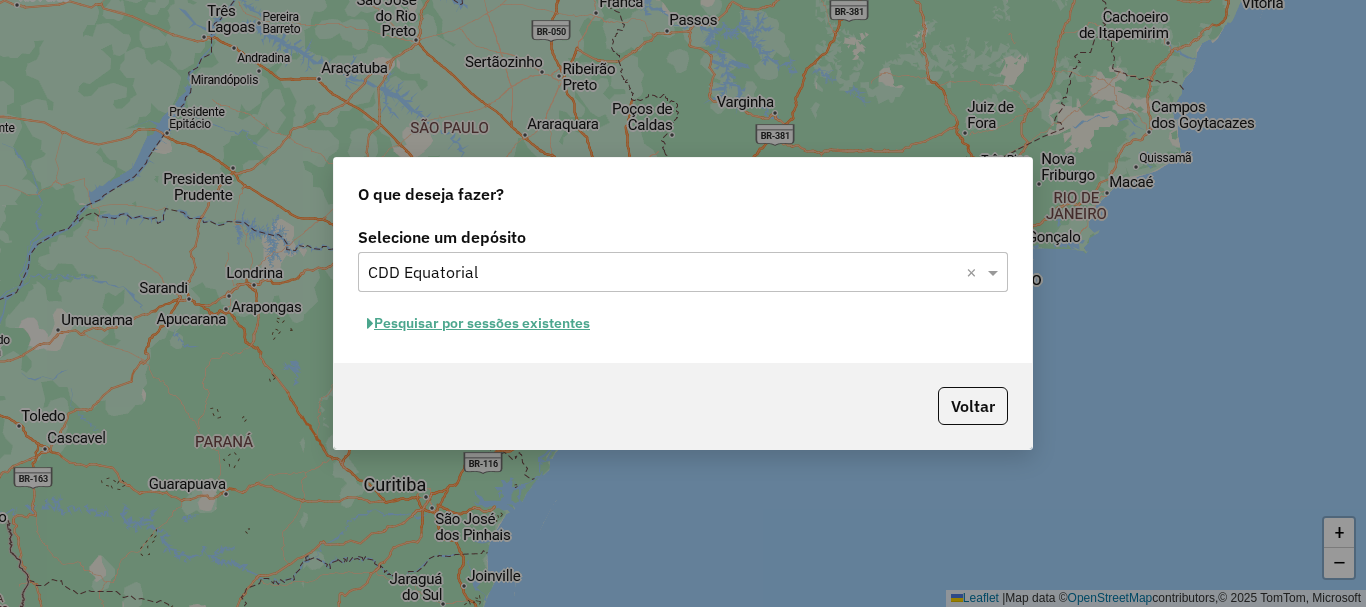 click on "Pesquisar por sessões existentes" 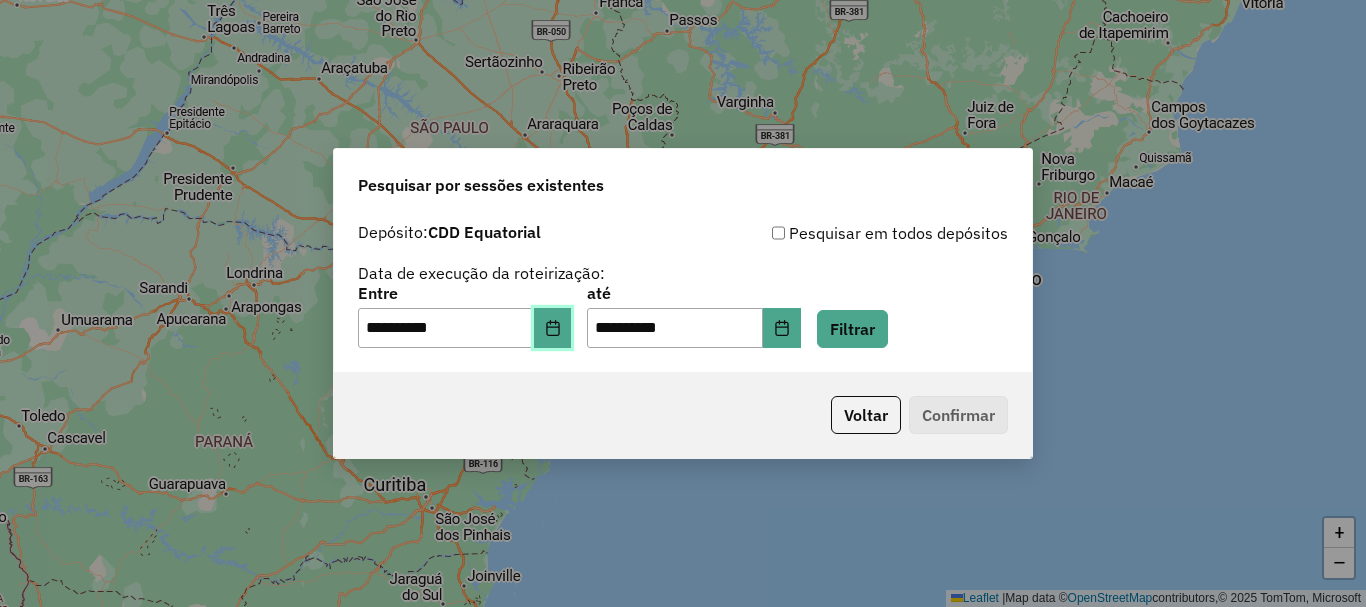 click 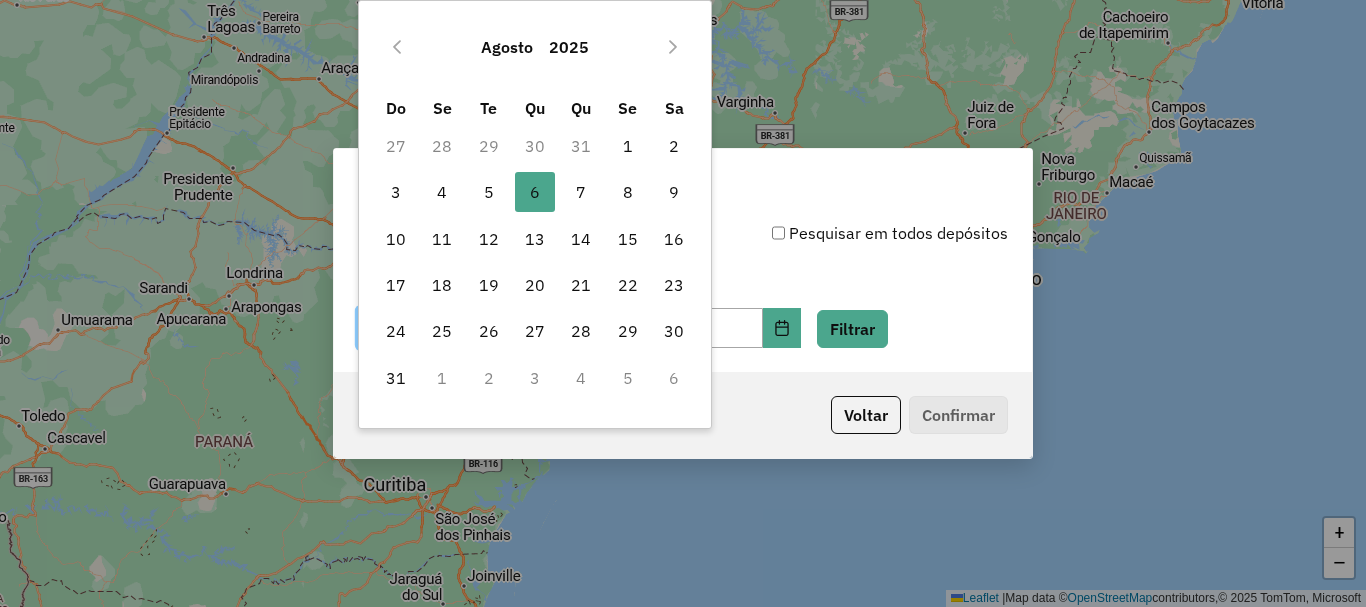 click on "1" at bounding box center (628, 146) 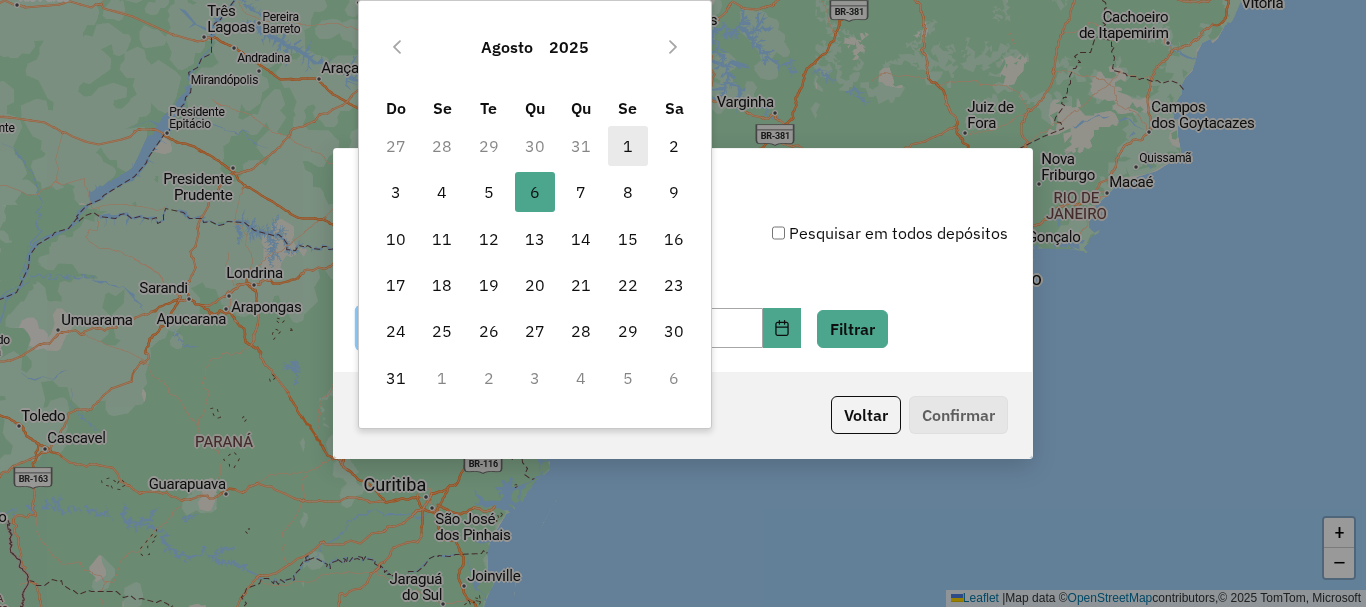 click on "1" at bounding box center [628, 146] 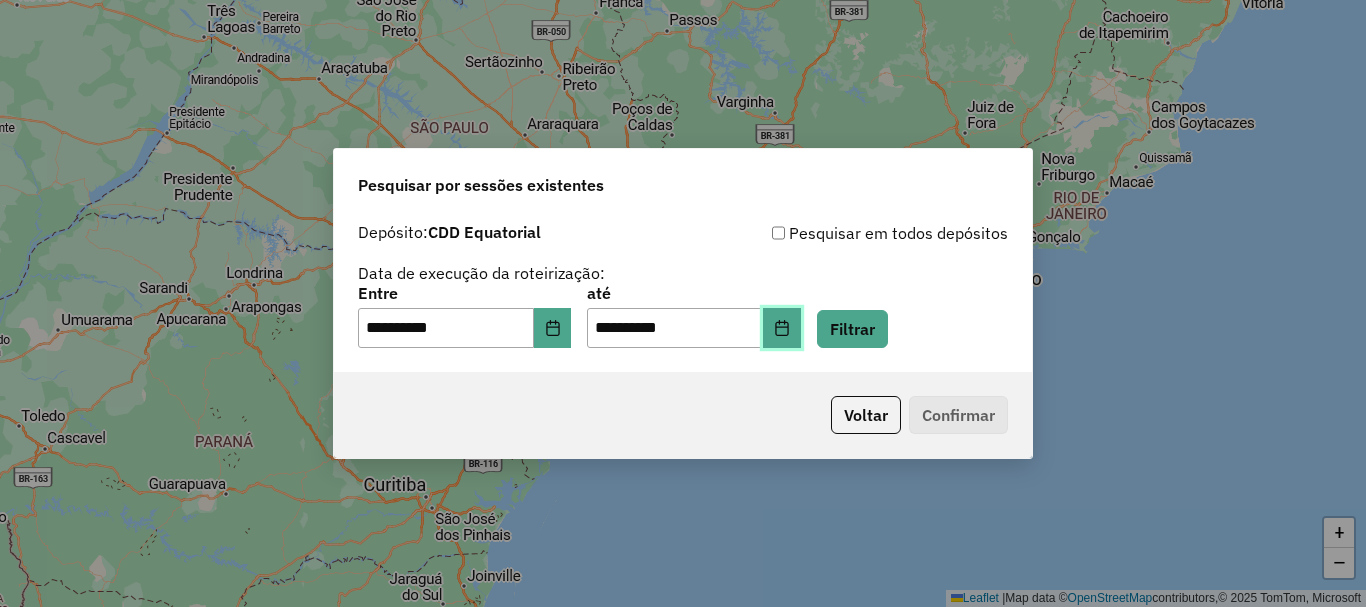click 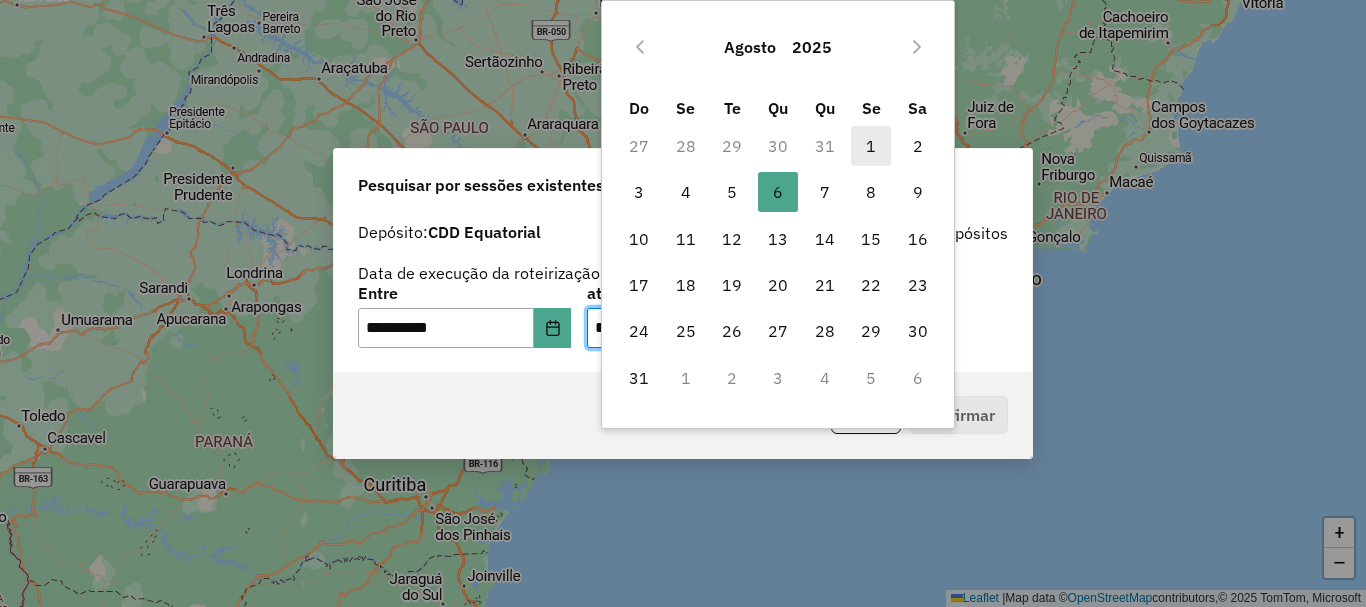click on "1" at bounding box center [871, 146] 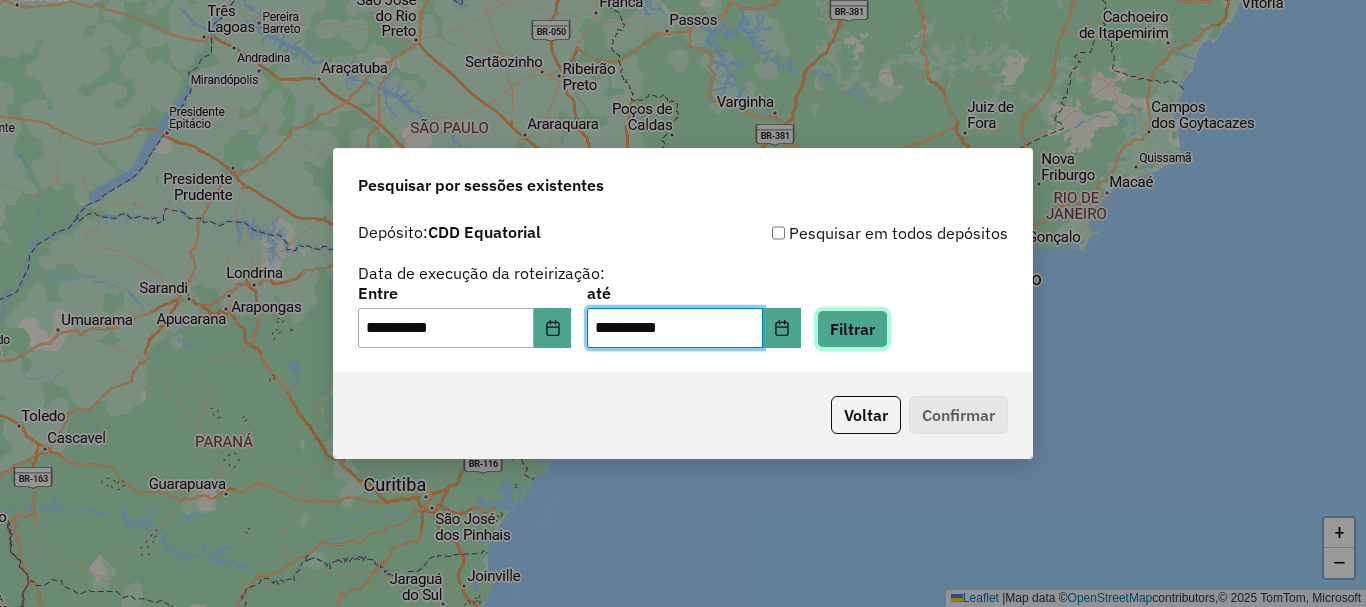 click on "Filtrar" 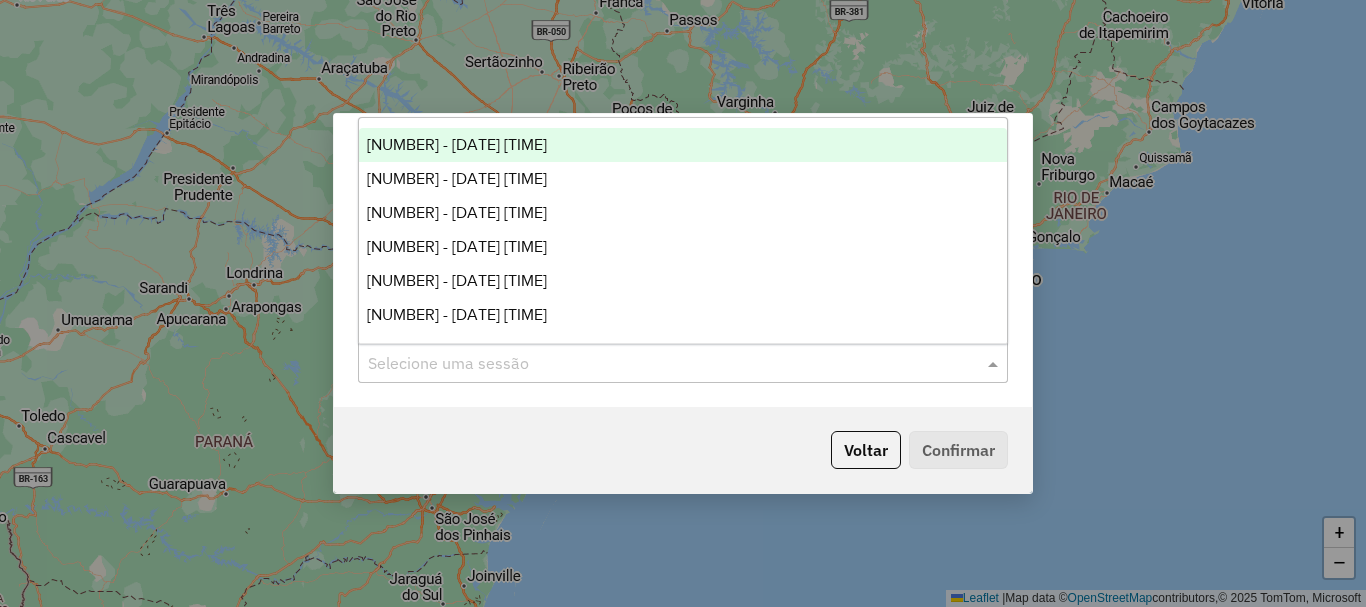 click on "Selecione uma sessão" 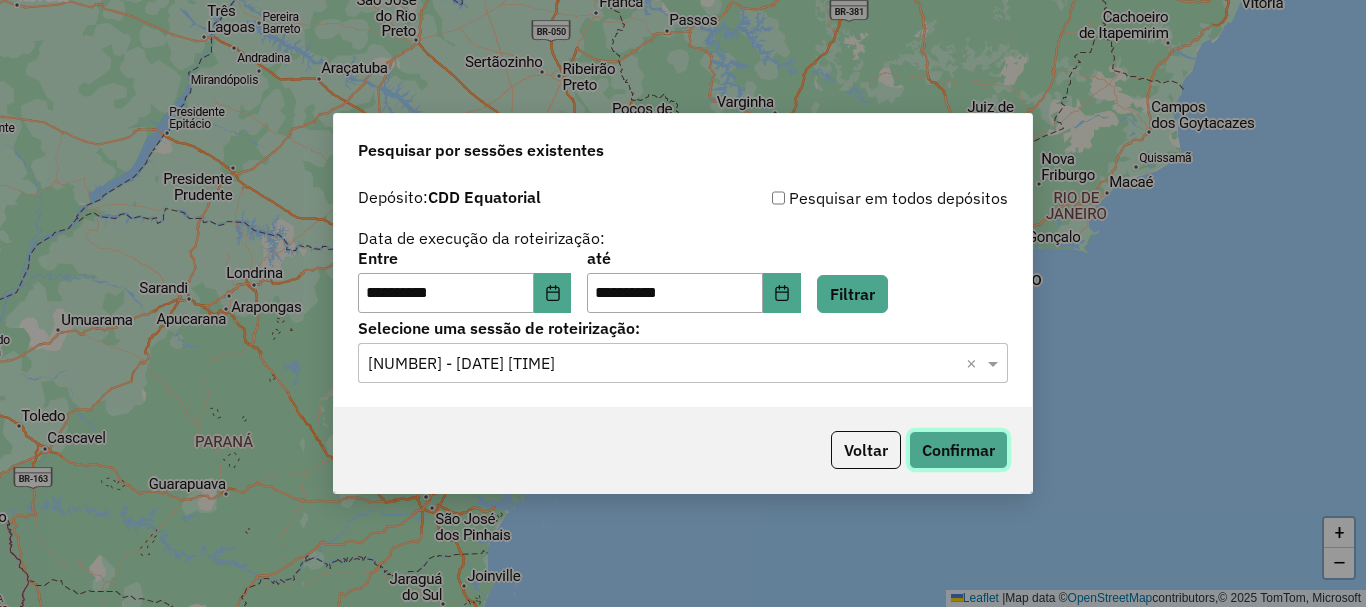 click on "Confirmar" 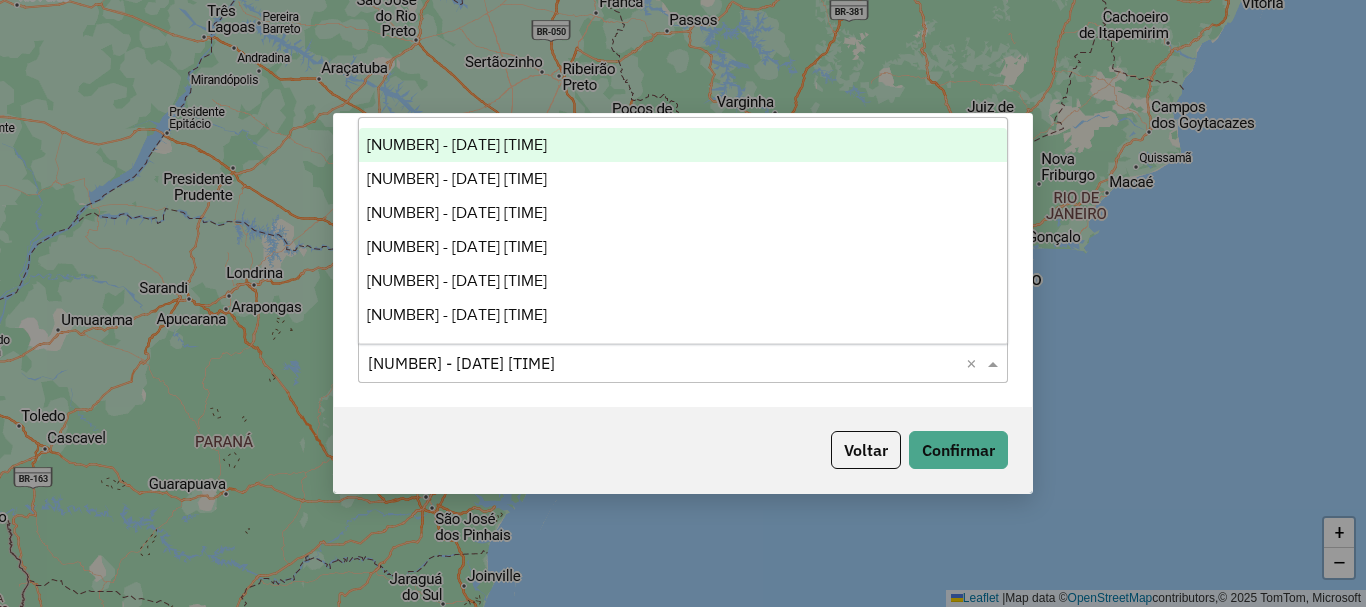 click 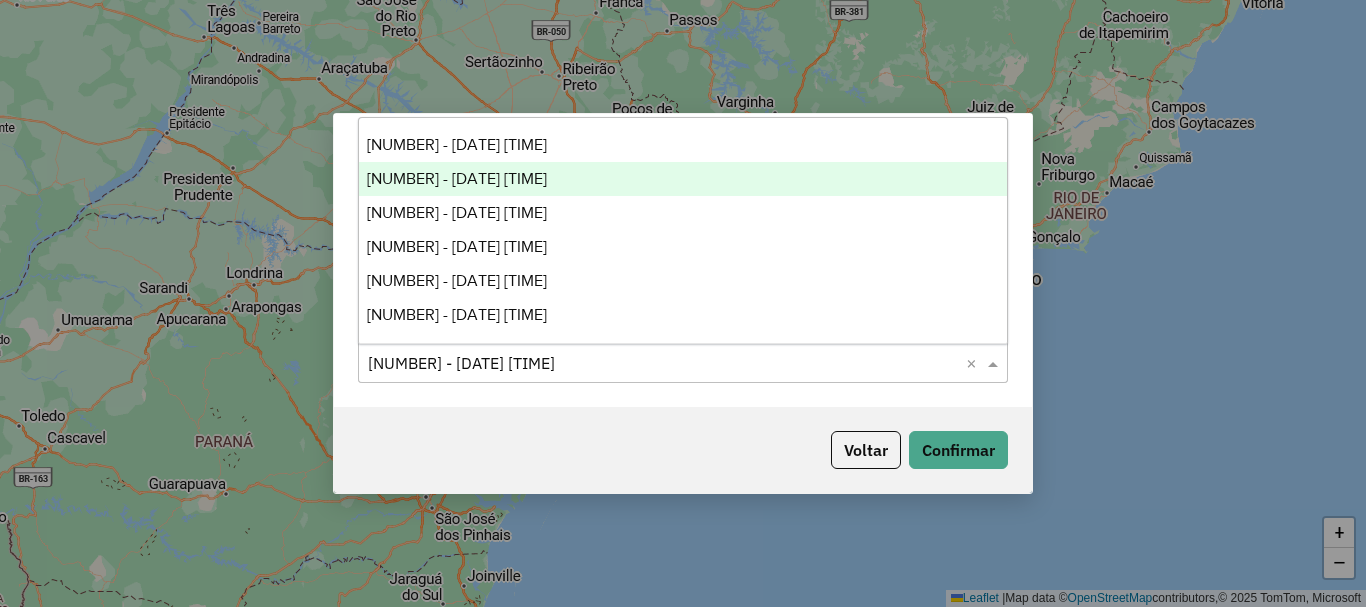 click on "1221439 - 01/08/2025 18:07" at bounding box center [683, 179] 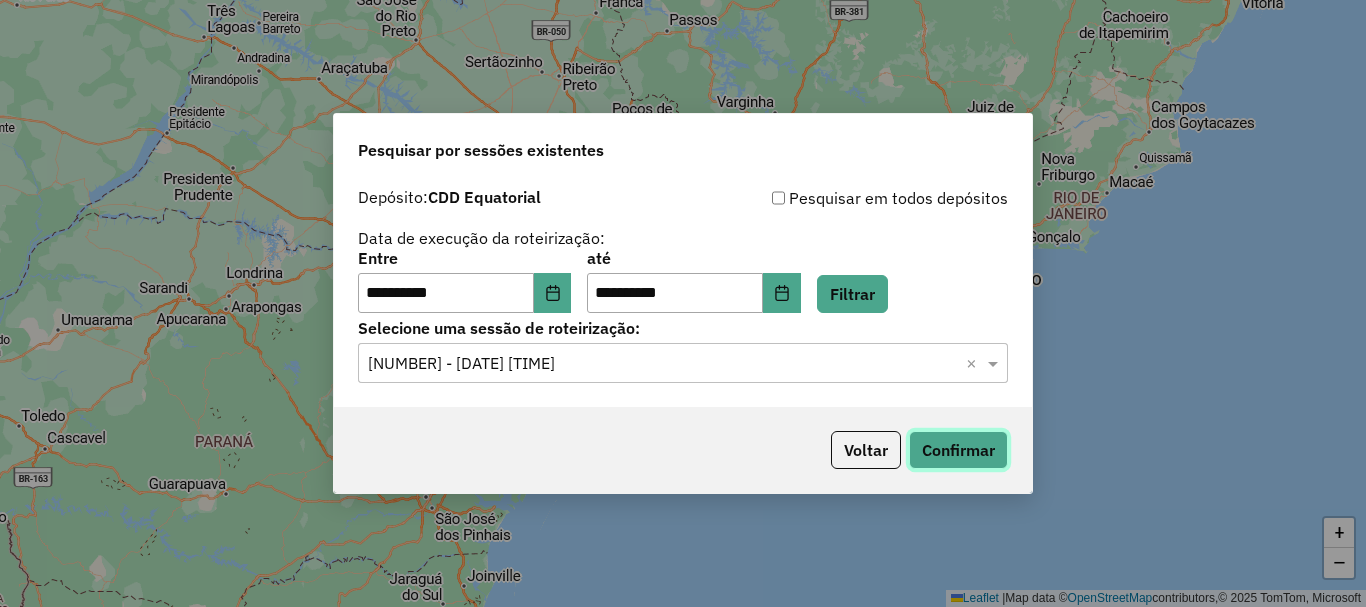 click on "Confirmar" 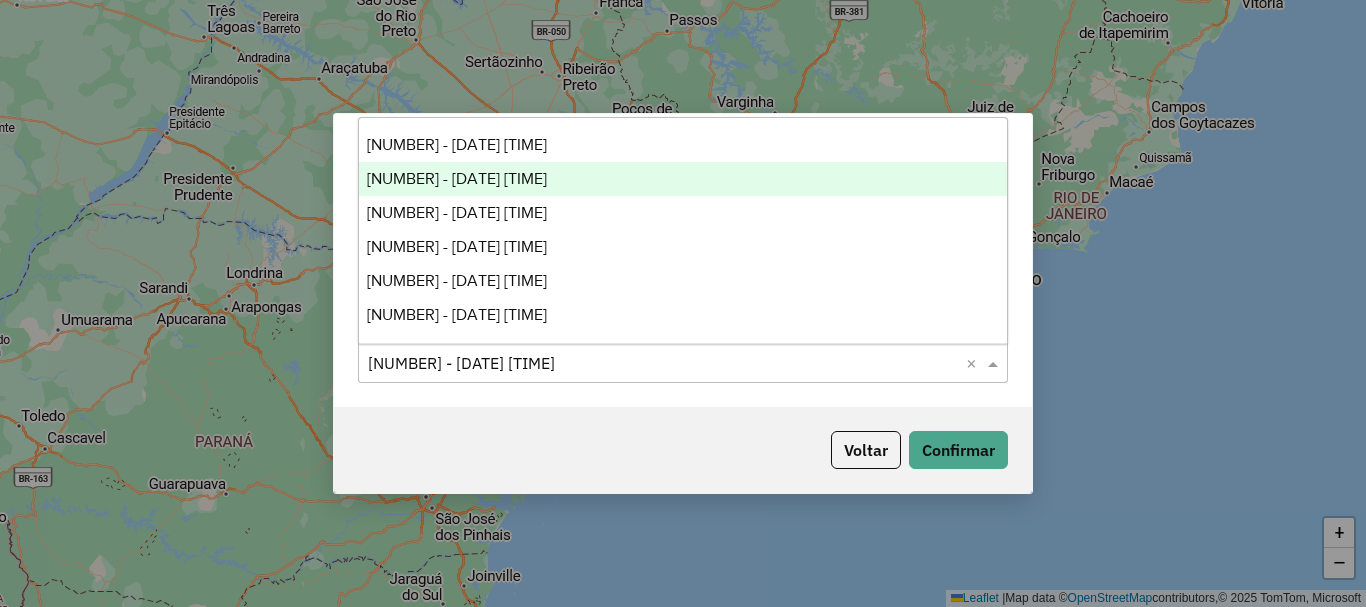 click 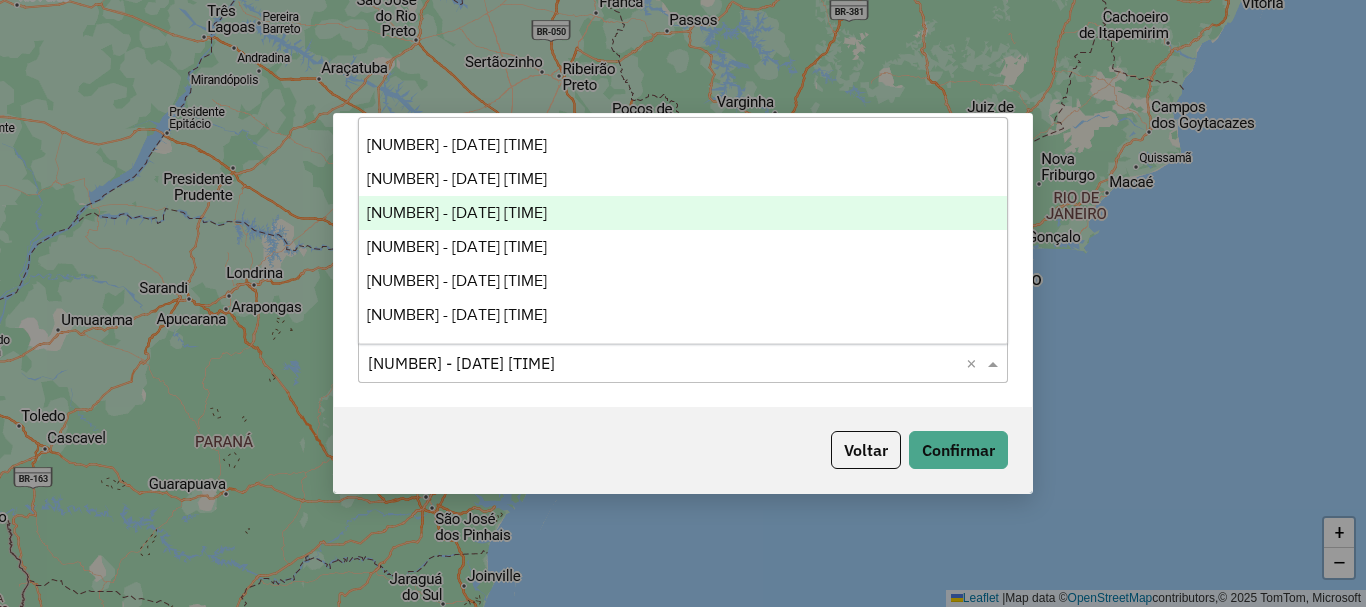click on "1221448 - 01/08/2025 18:09" at bounding box center (683, 213) 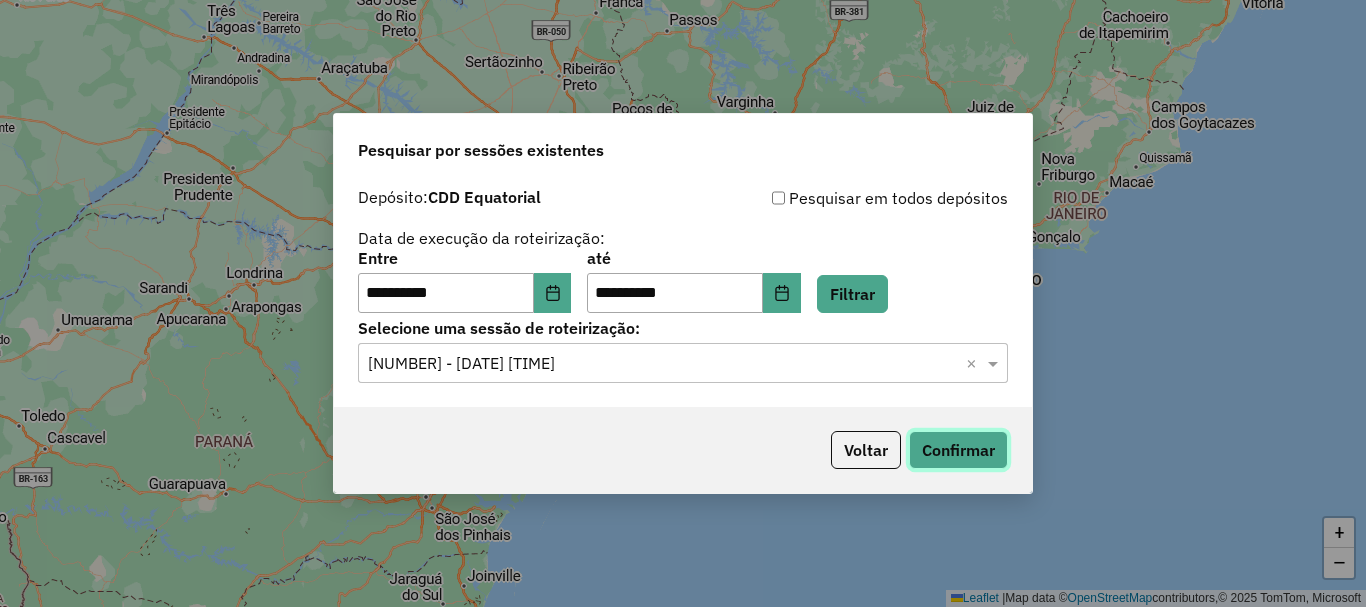 click on "Confirmar" 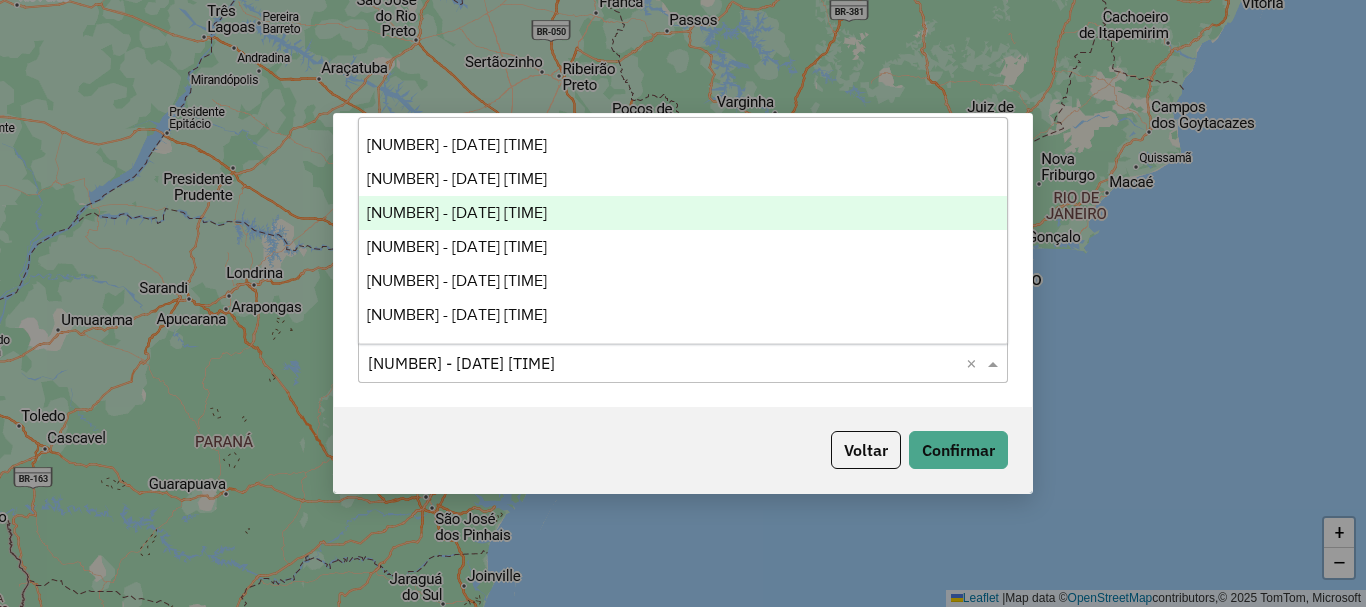 click on "Selecione uma sessão × 1221448 - 01/08/2025 18:09  ×" 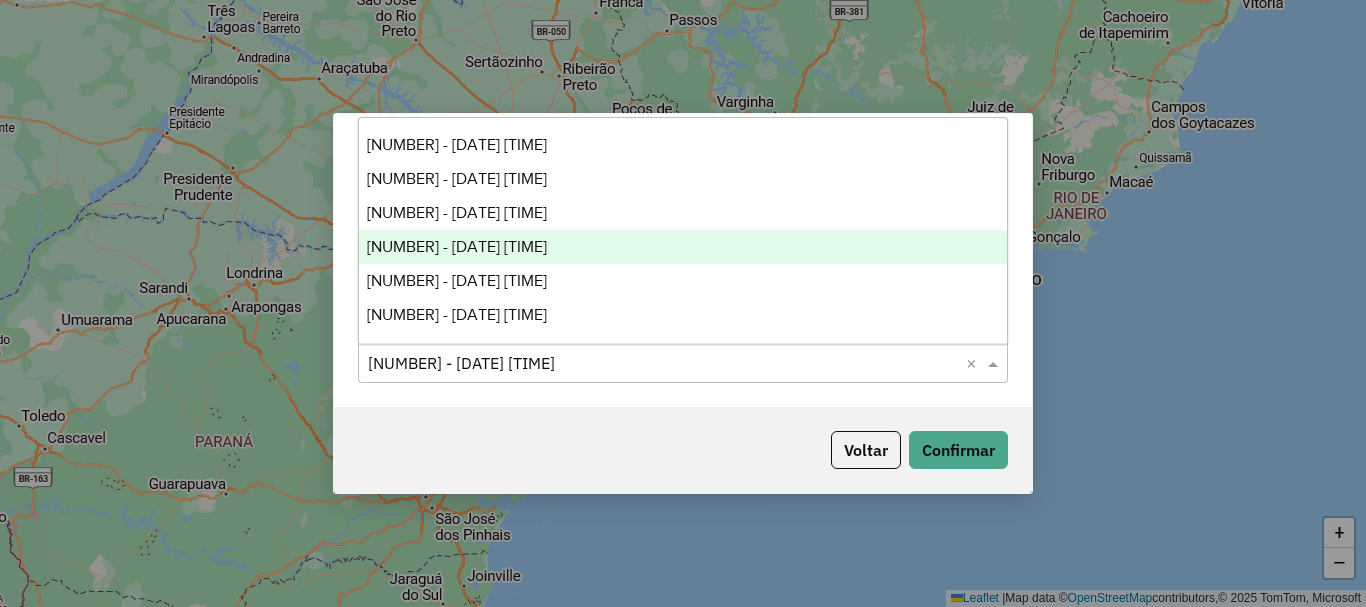 click on "1221520 - 01/08/2025 18:20" at bounding box center (457, 246) 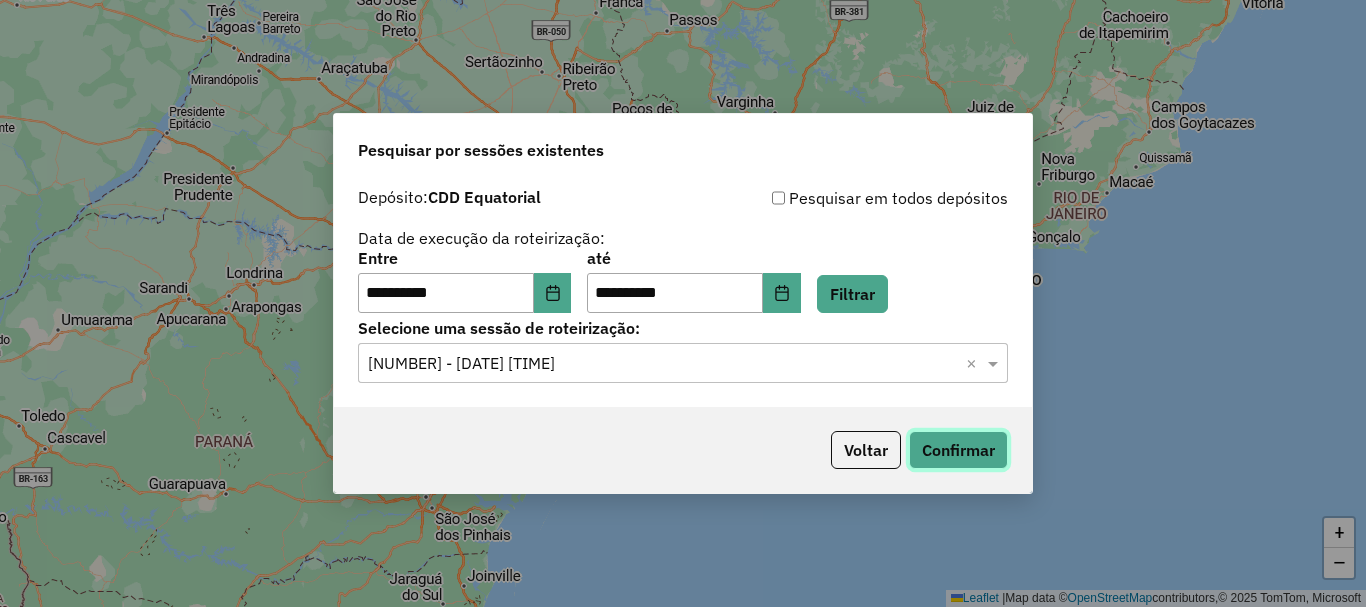 click on "Confirmar" 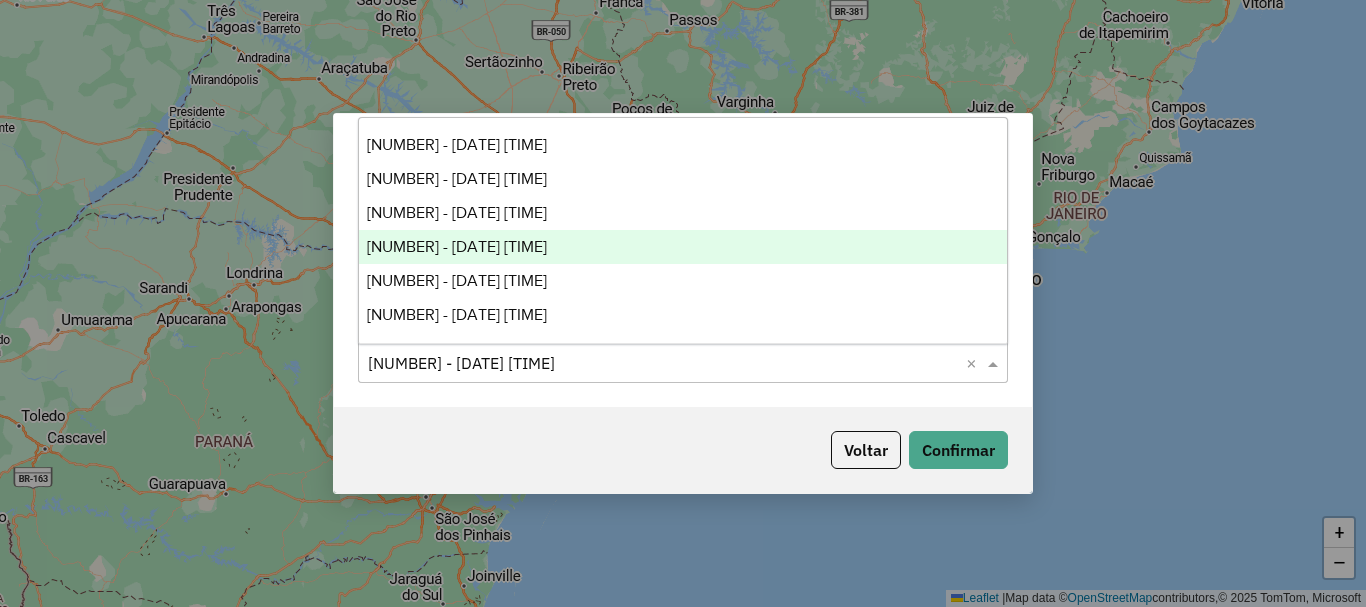 click 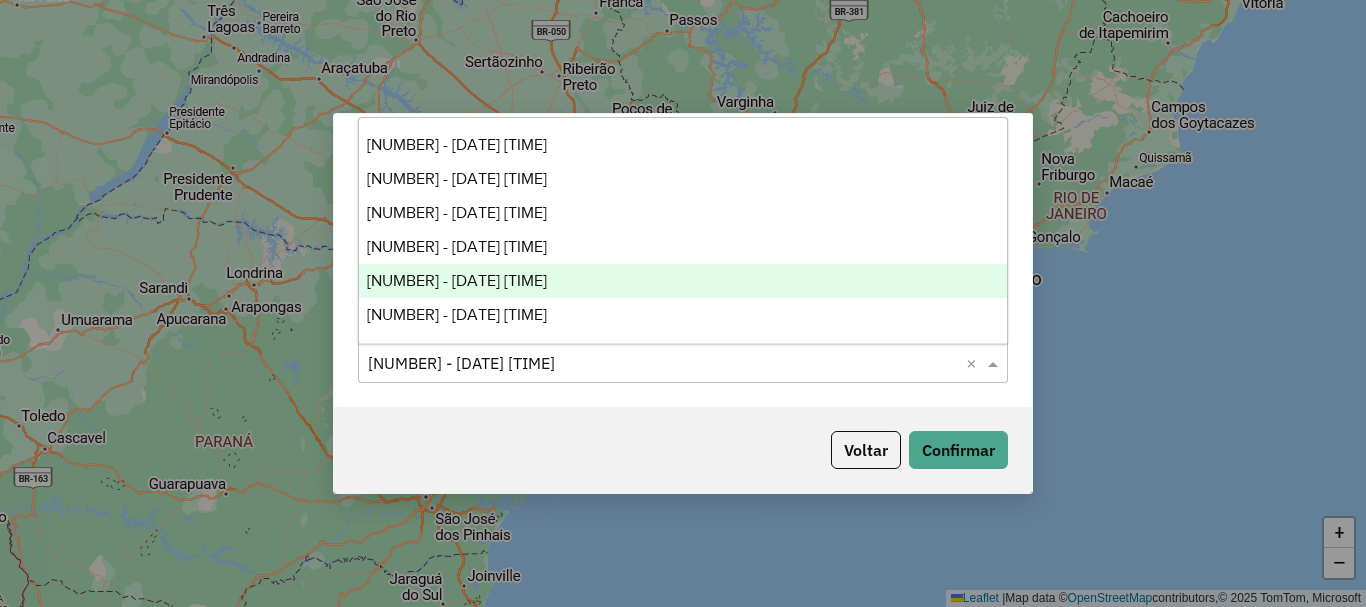 click on "1221573 - 01/08/2025 18:28" at bounding box center [457, 280] 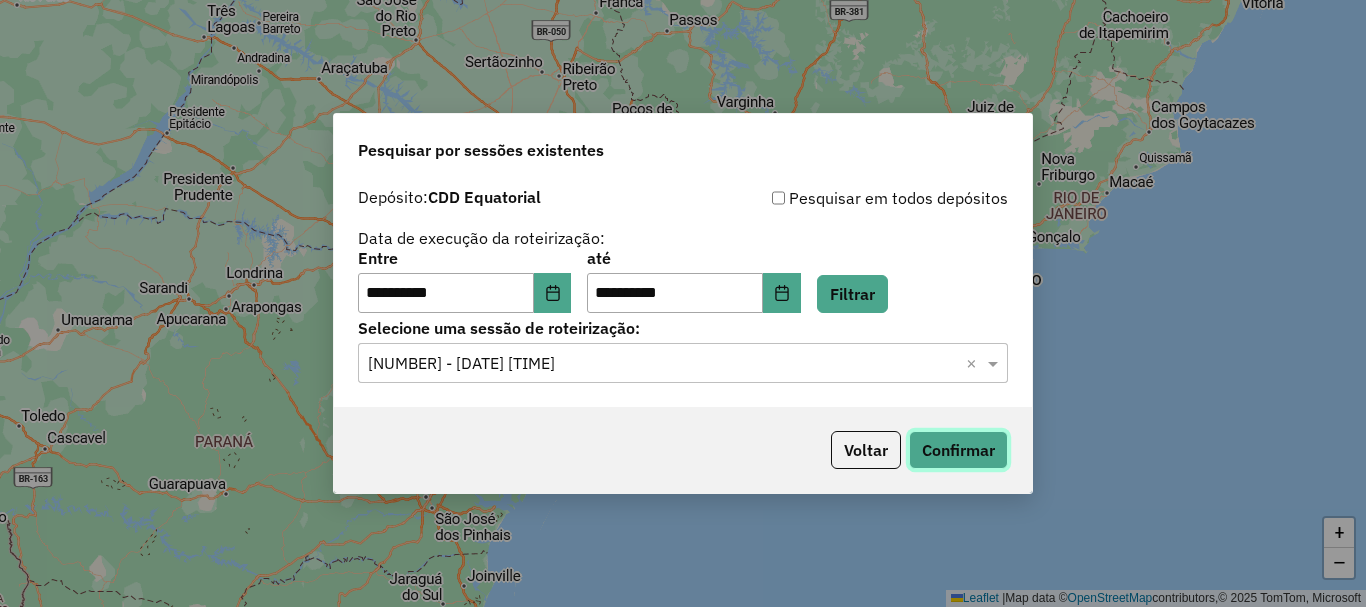 click on "Confirmar" 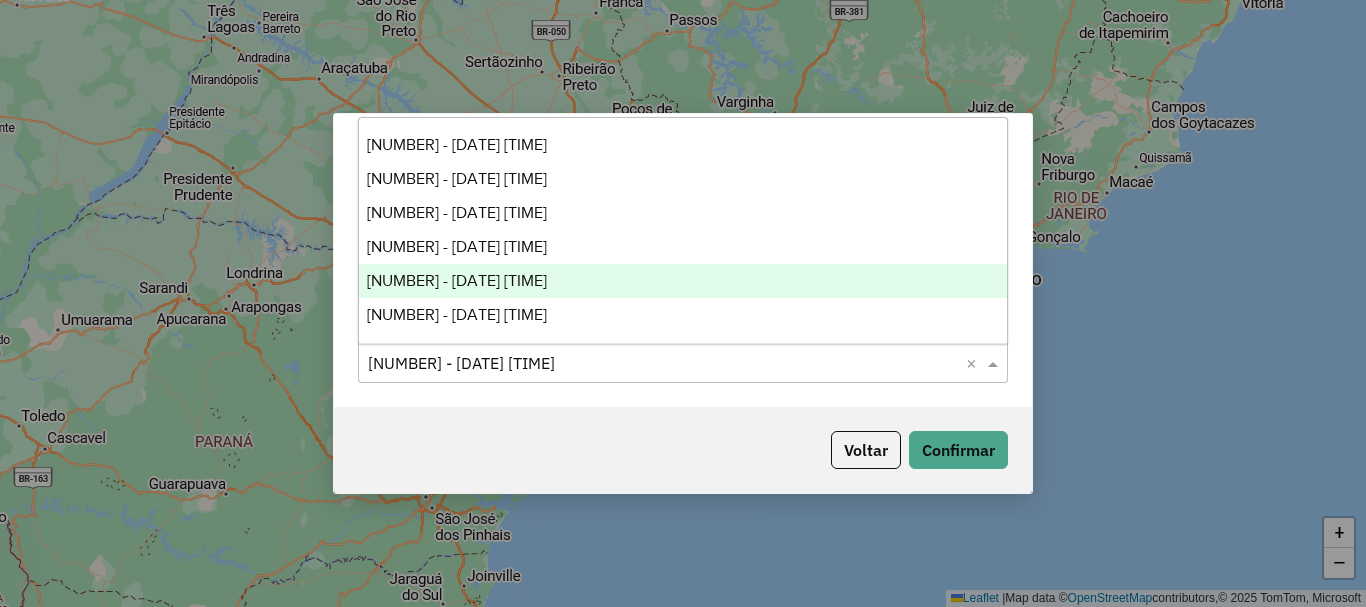 click on "Selecione uma sessão × 1221573 - 01/08/2025 18:28  ×" 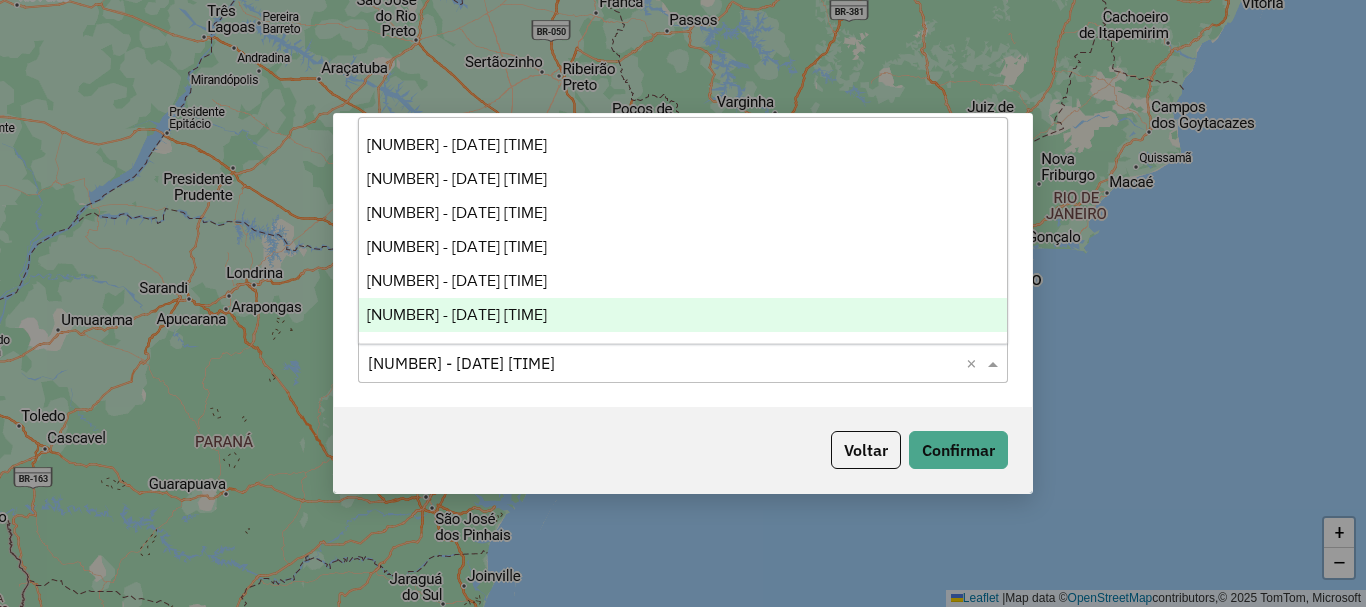 click on "1221720 - 01/08/2025 19:32" at bounding box center (457, 314) 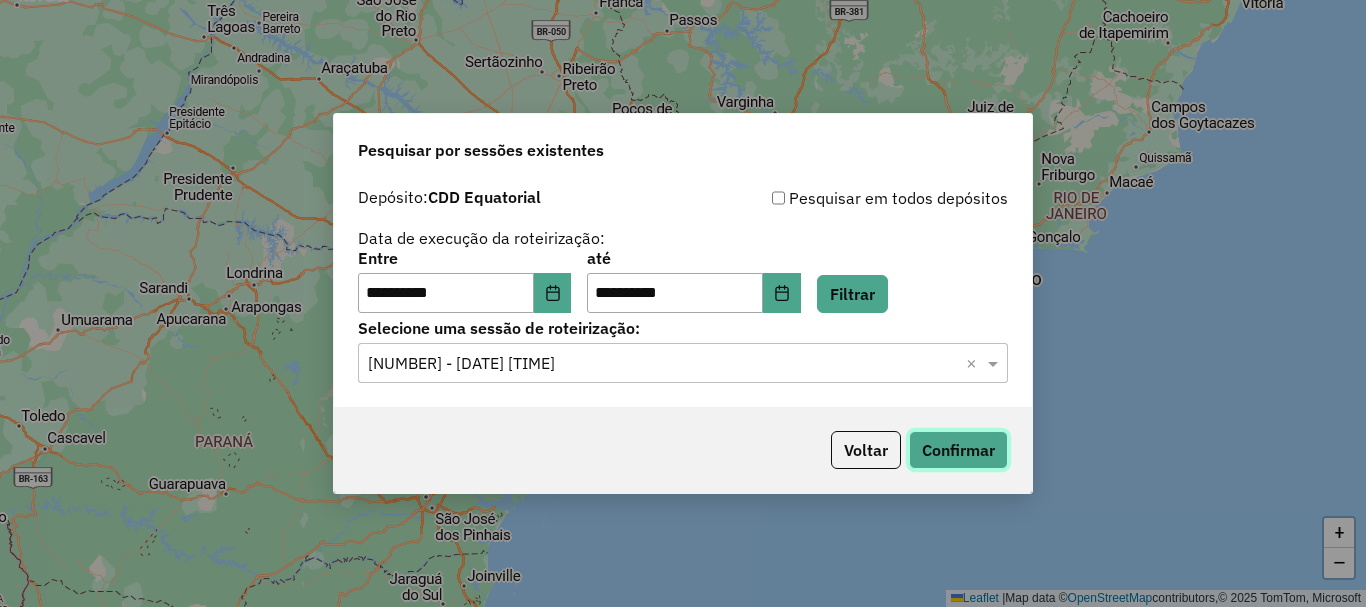 click on "Confirmar" 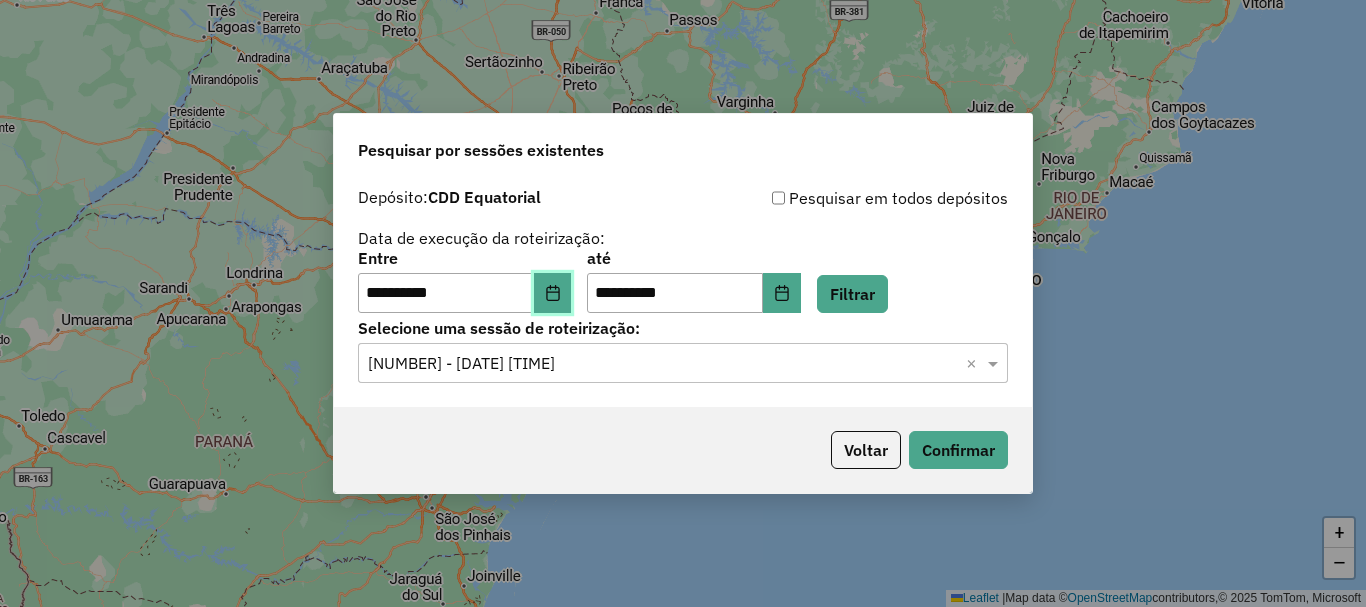 click at bounding box center (553, 293) 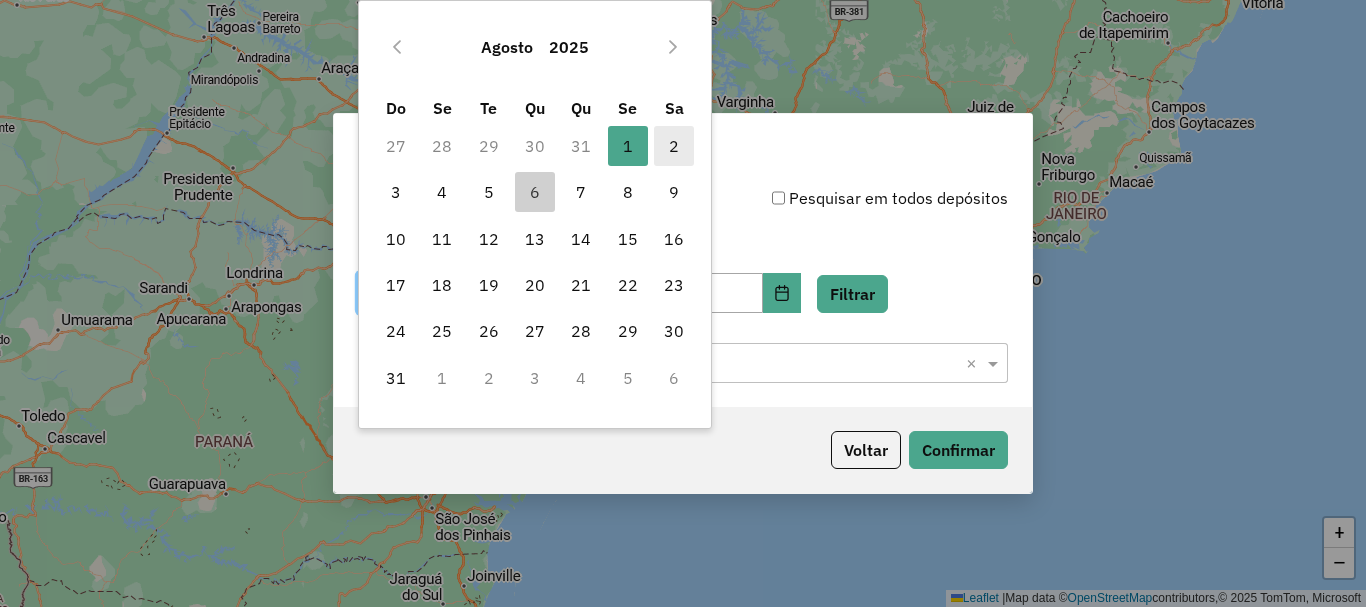 click on "2" at bounding box center (674, 146) 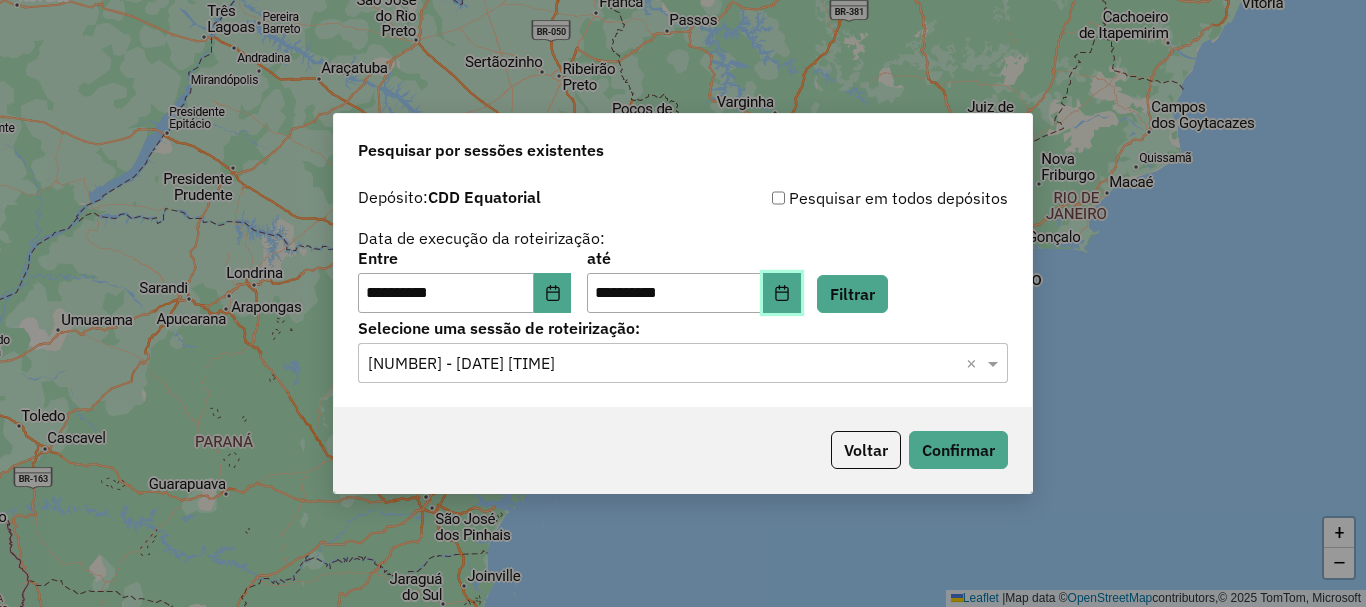 click at bounding box center [782, 293] 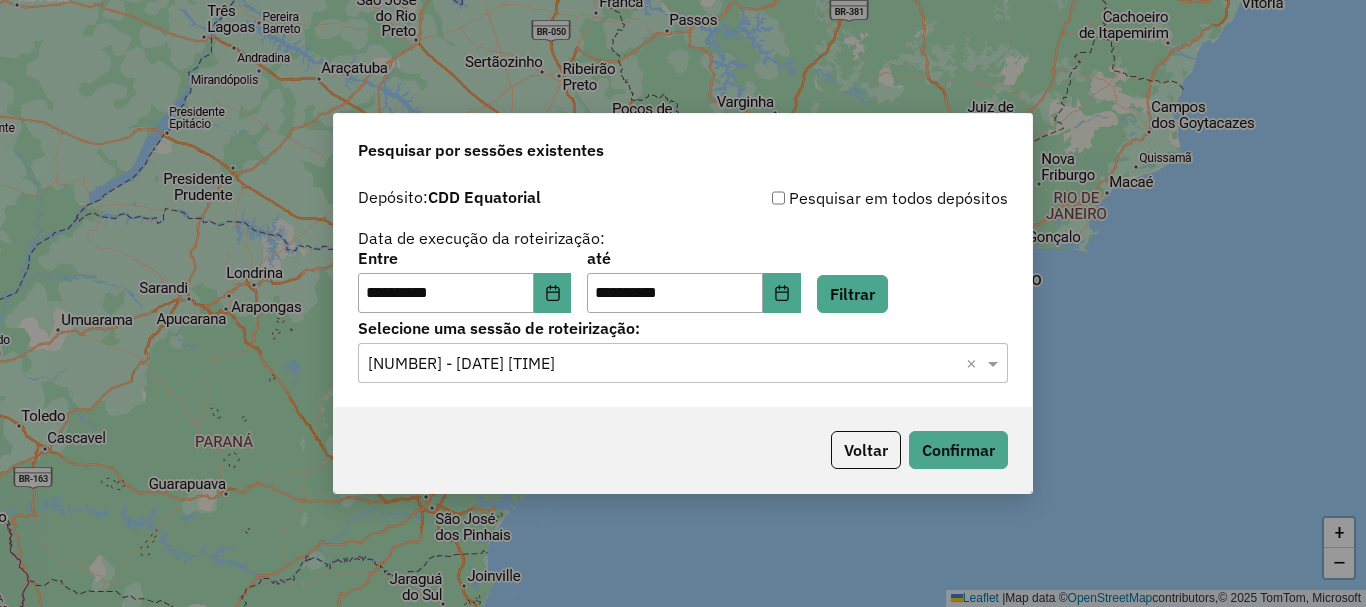 click on "**********" 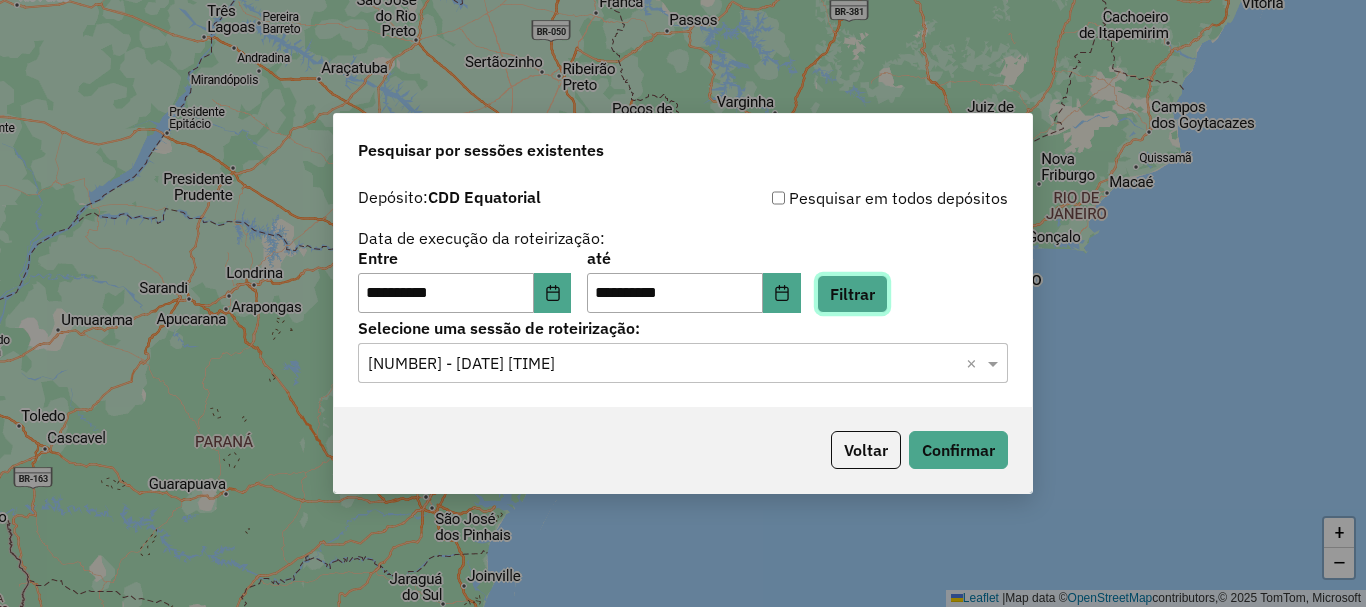 click on "Filtrar" 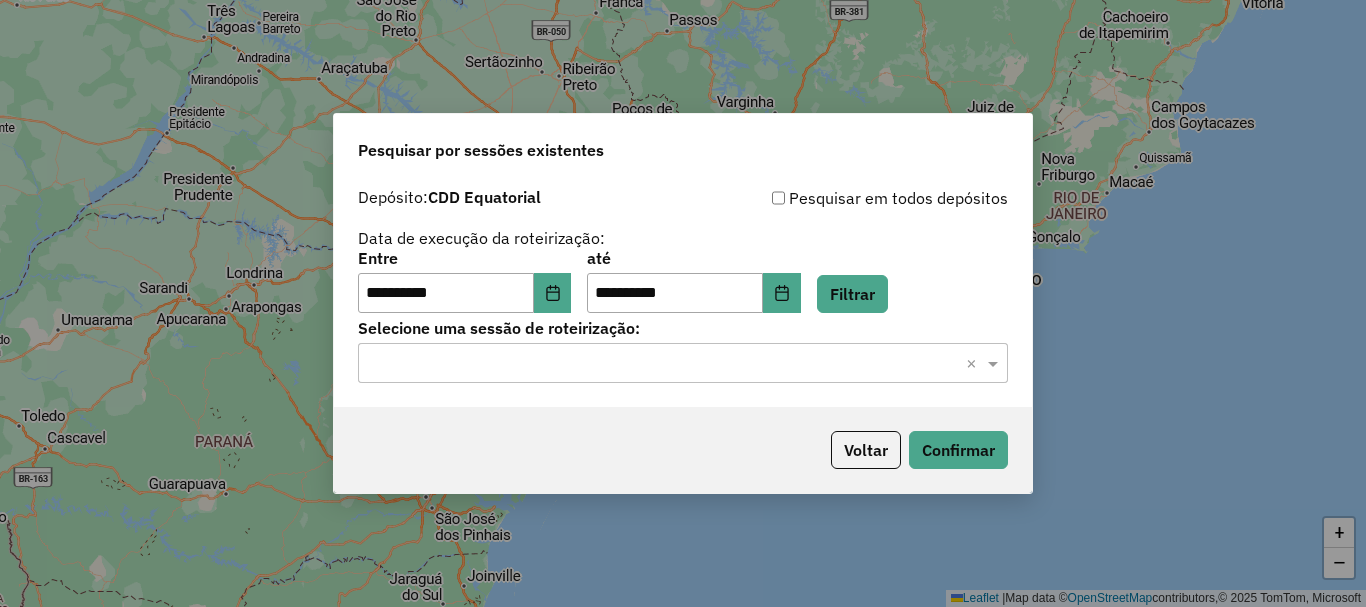click on "**********" at bounding box center (683, 303) 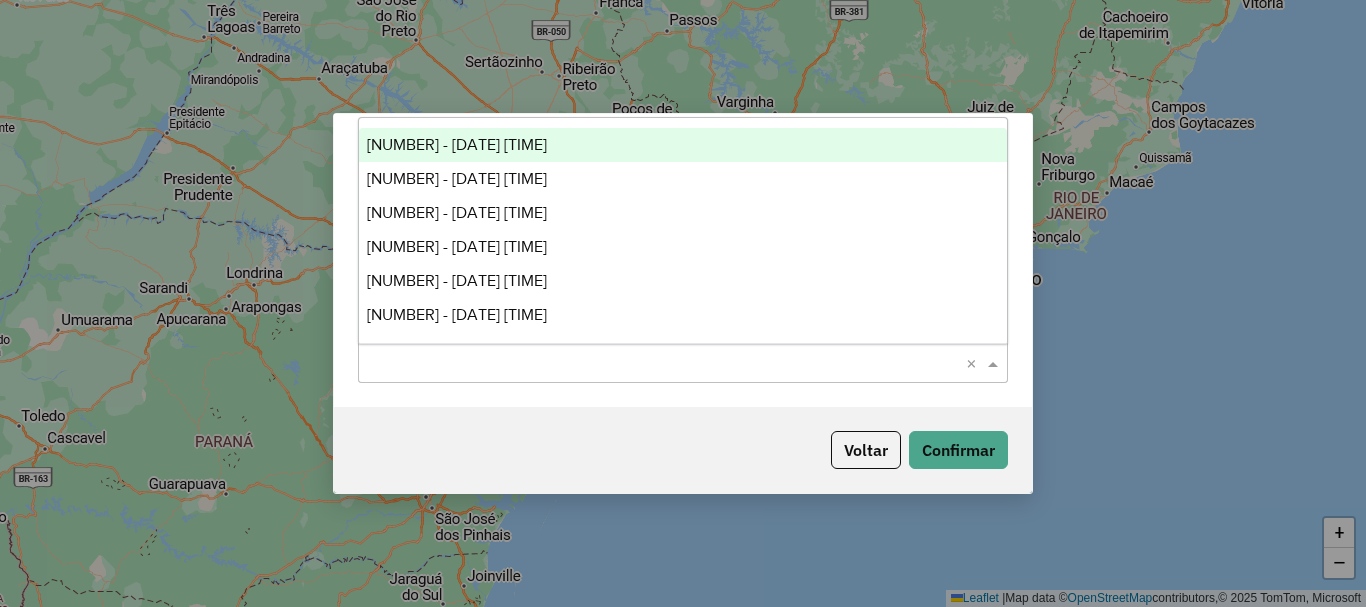 click on "1222349 - 02/08/2025 18:29" at bounding box center [457, 144] 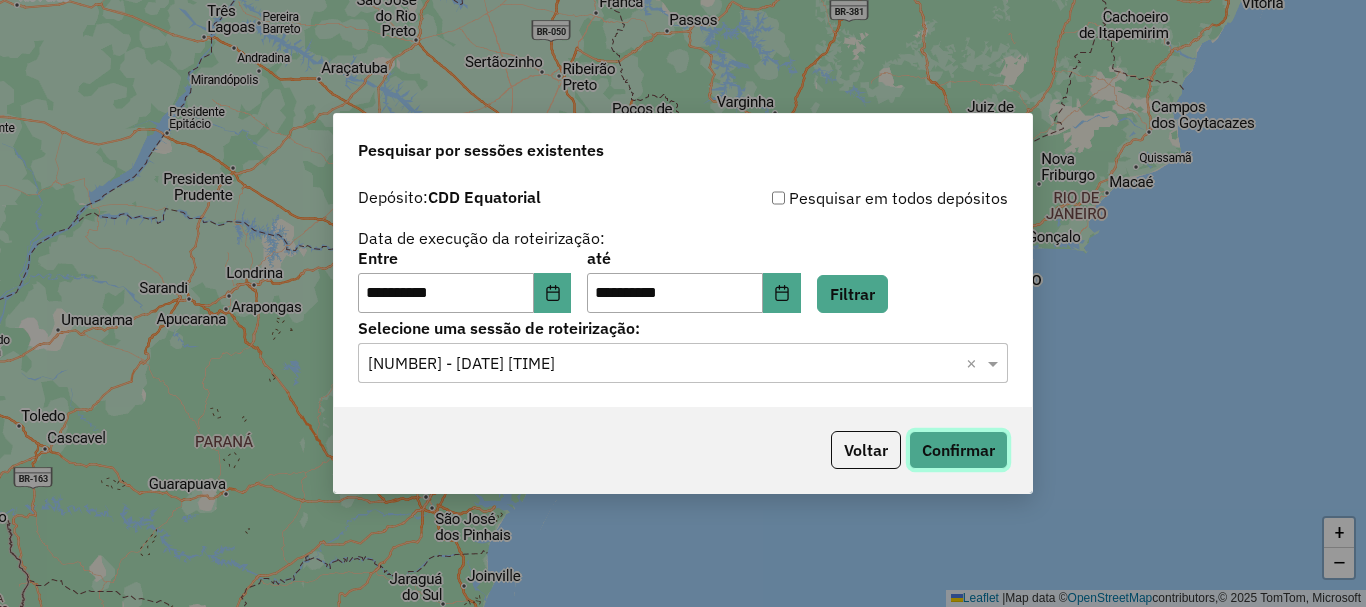 click on "Confirmar" 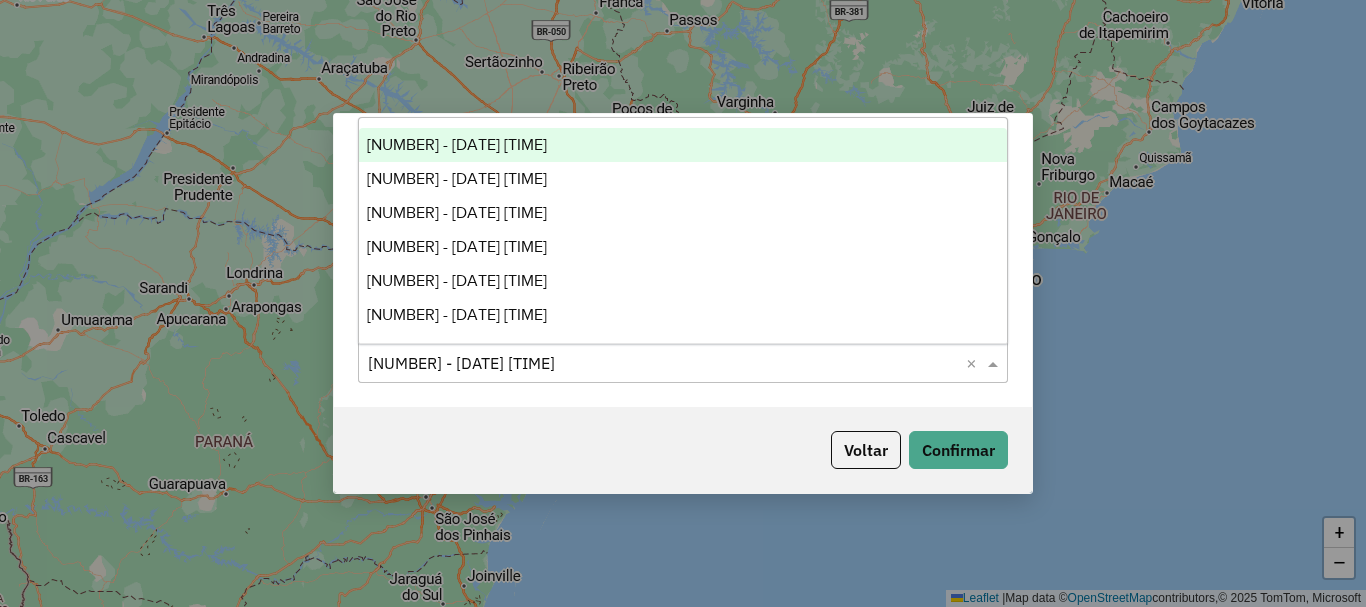 click 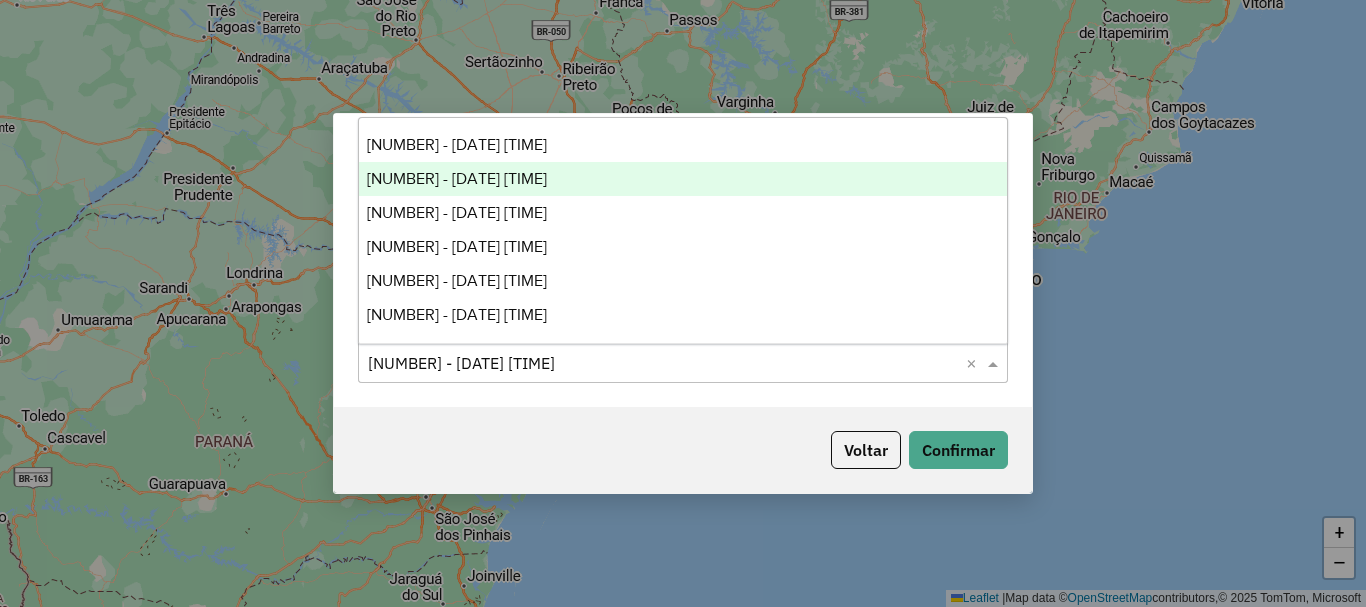 click on "1222358 - 02/08/2025 18:30" at bounding box center [457, 178] 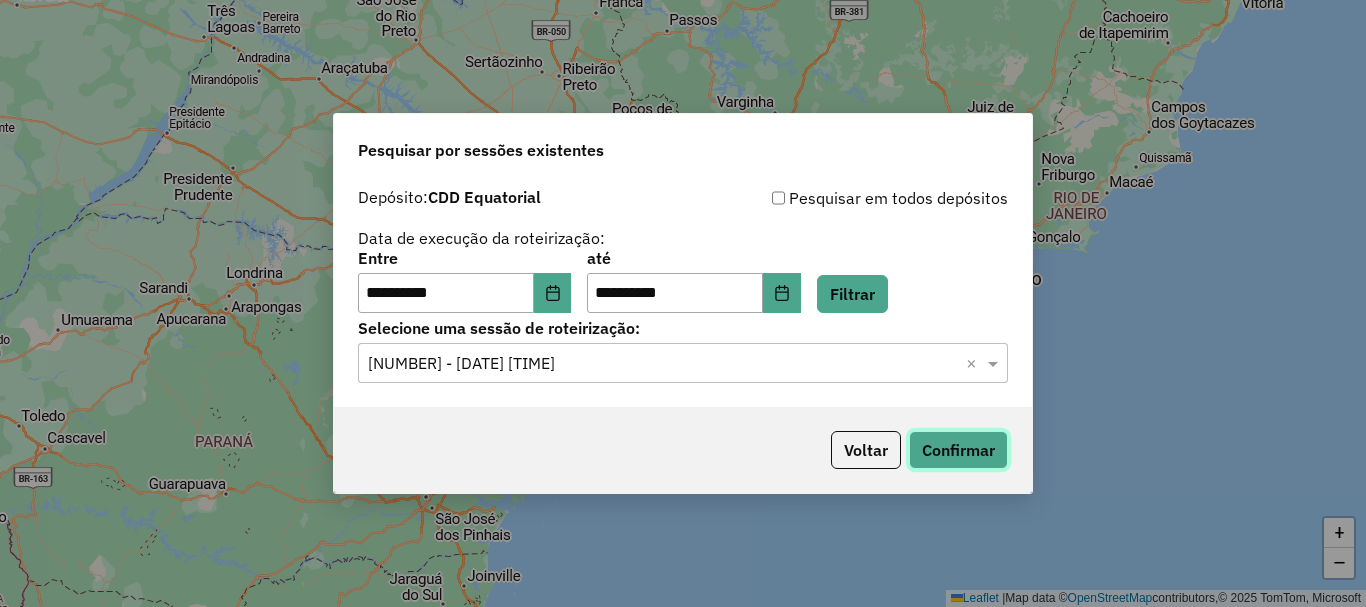 click on "Confirmar" 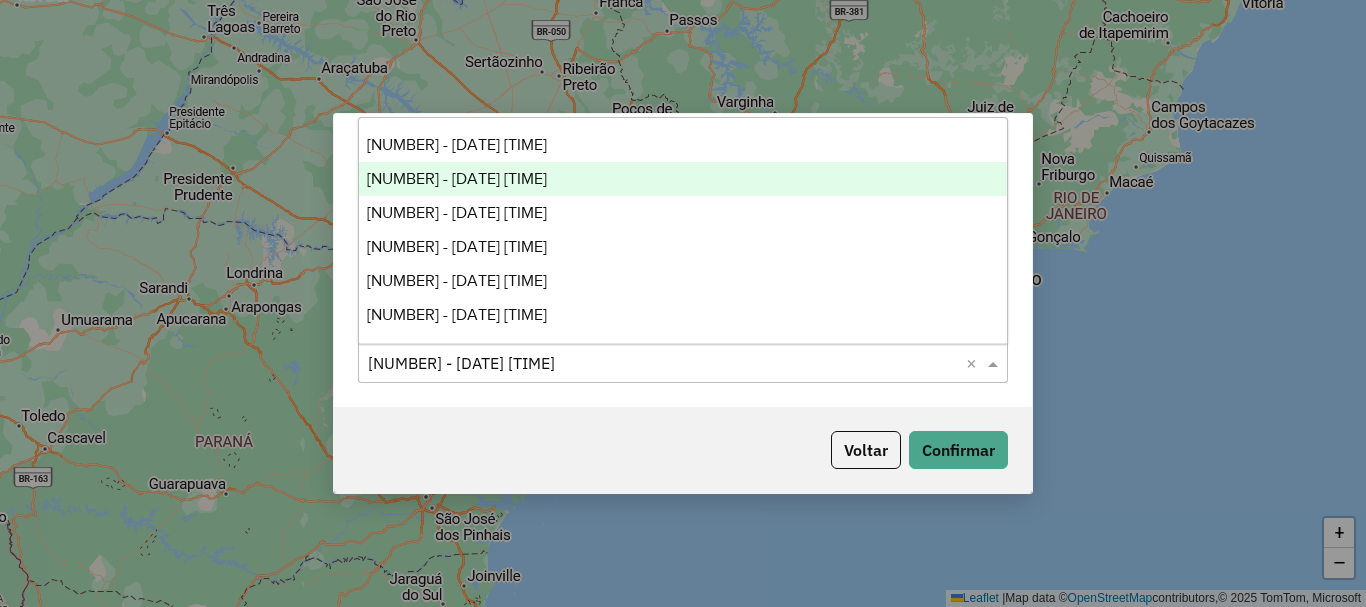 click 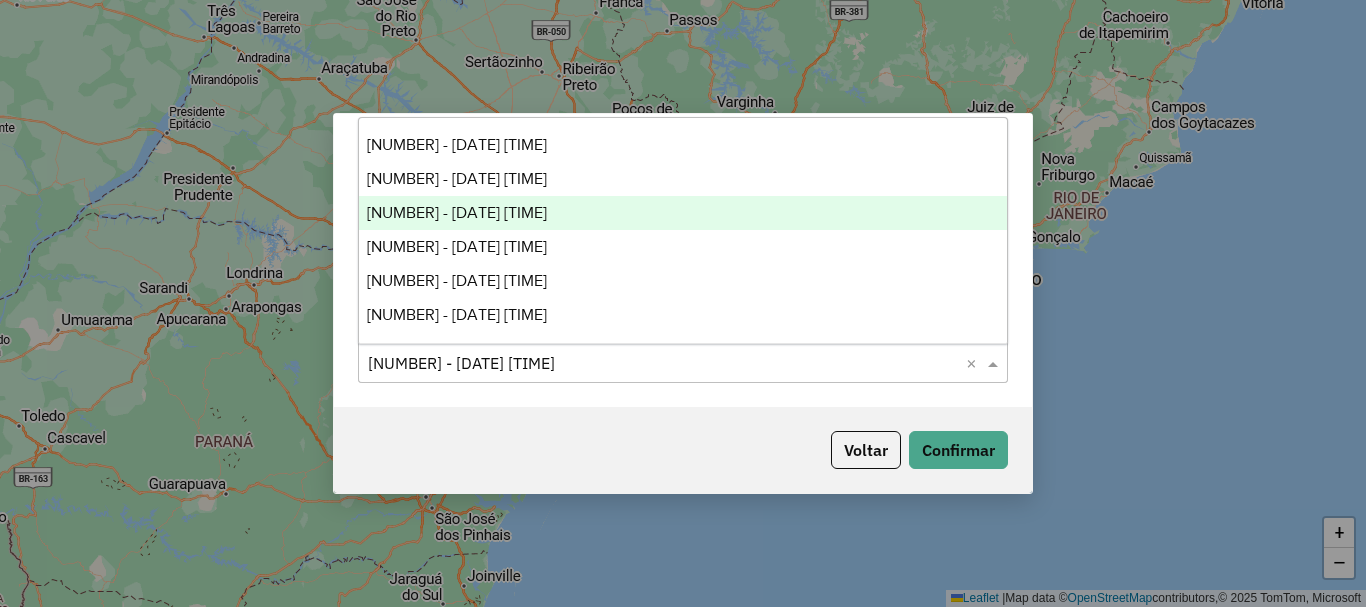 click on "1222362 - 02/08/2025 18:33" at bounding box center [457, 212] 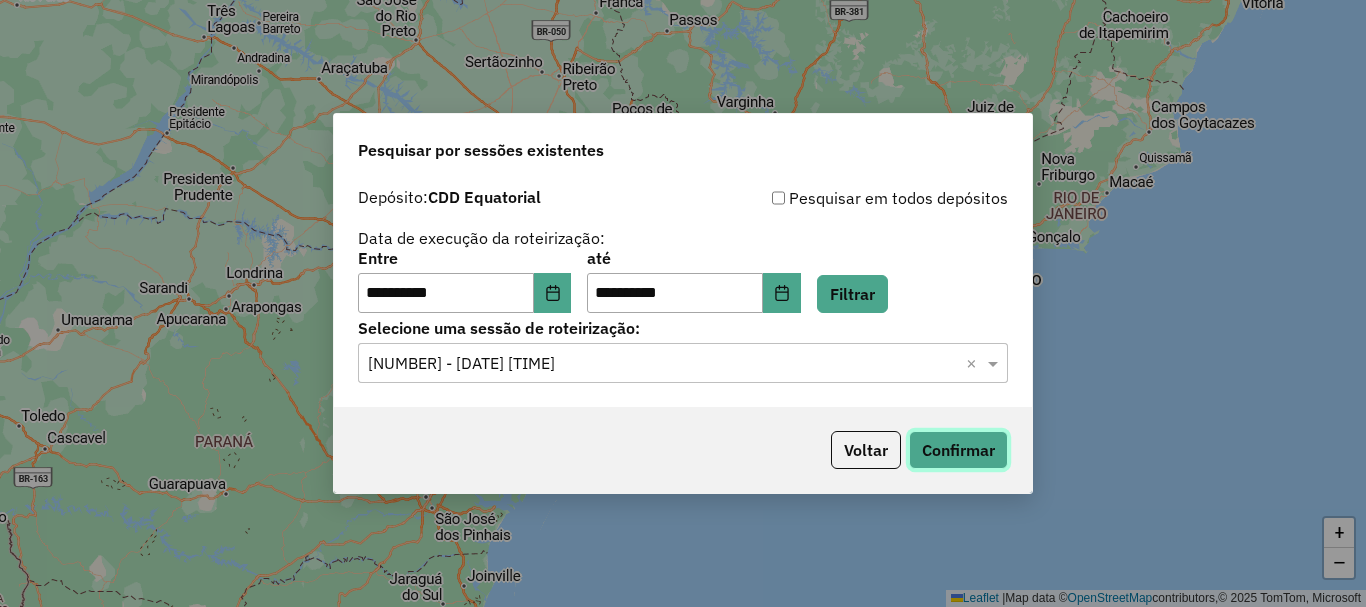 click on "Confirmar" 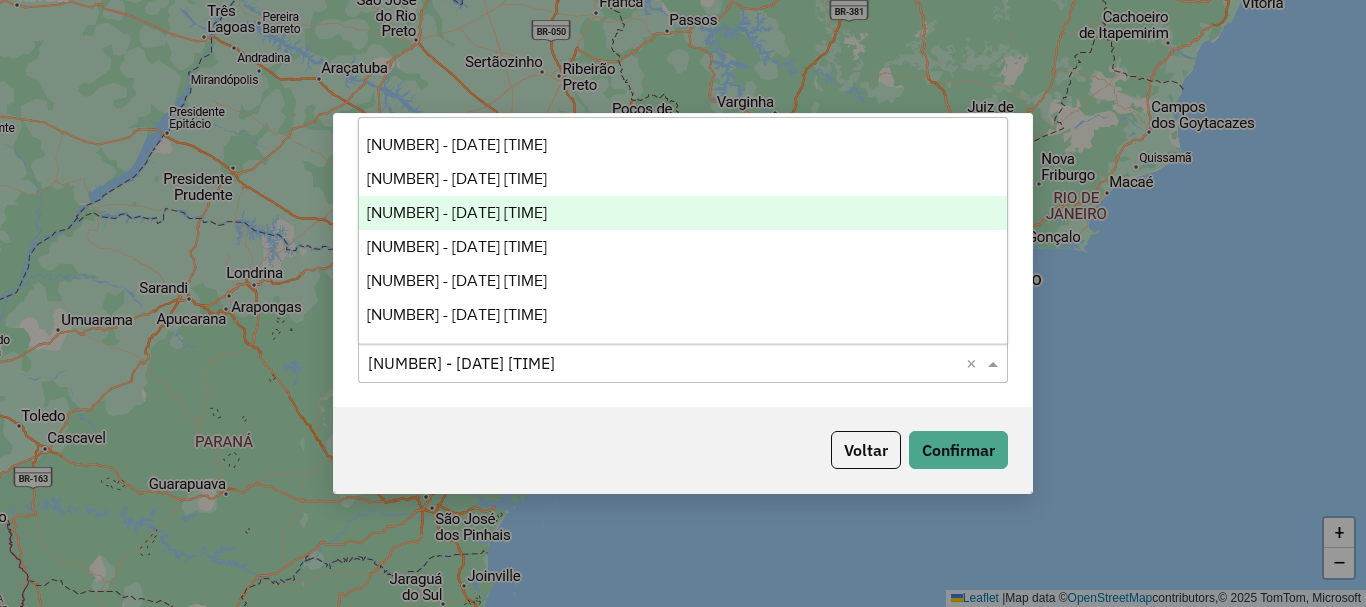 click 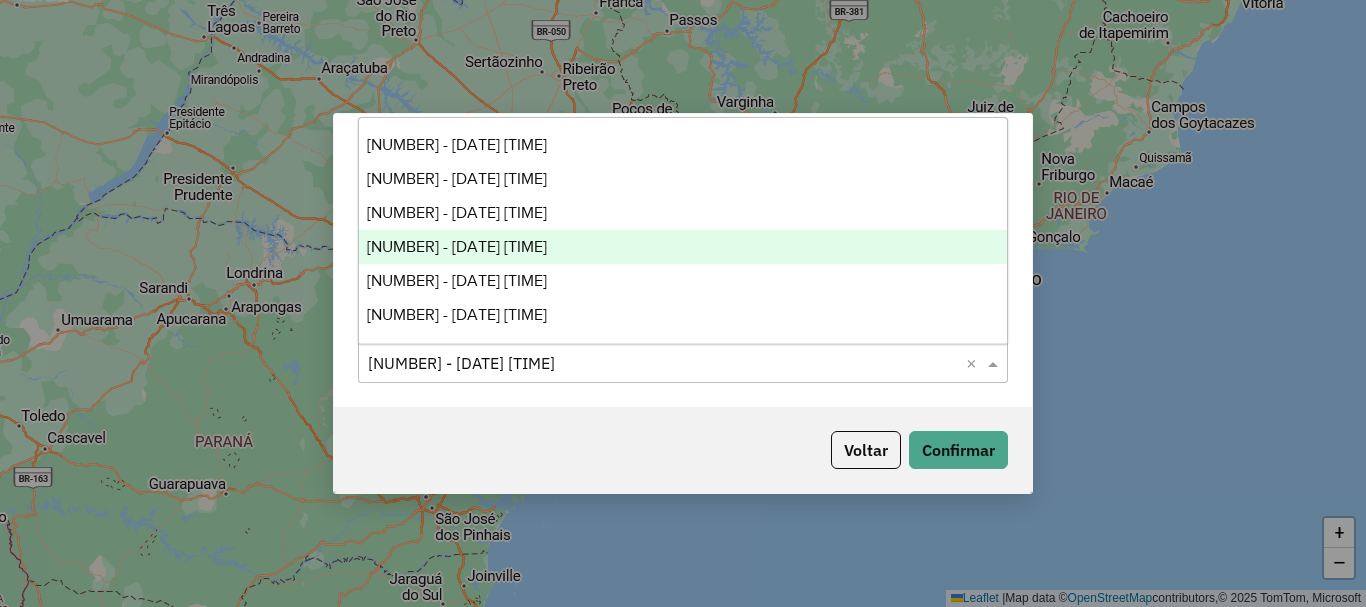 click on "1222381 - 02/08/2025 18:42" at bounding box center (683, 247) 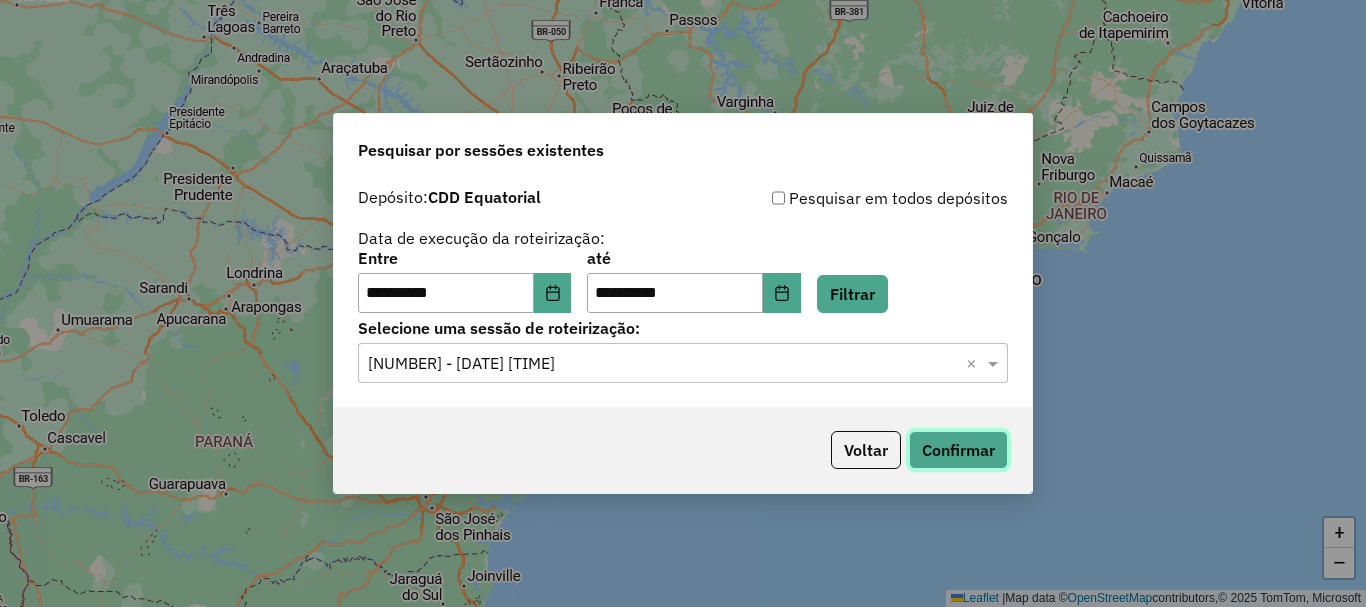 click on "Confirmar" 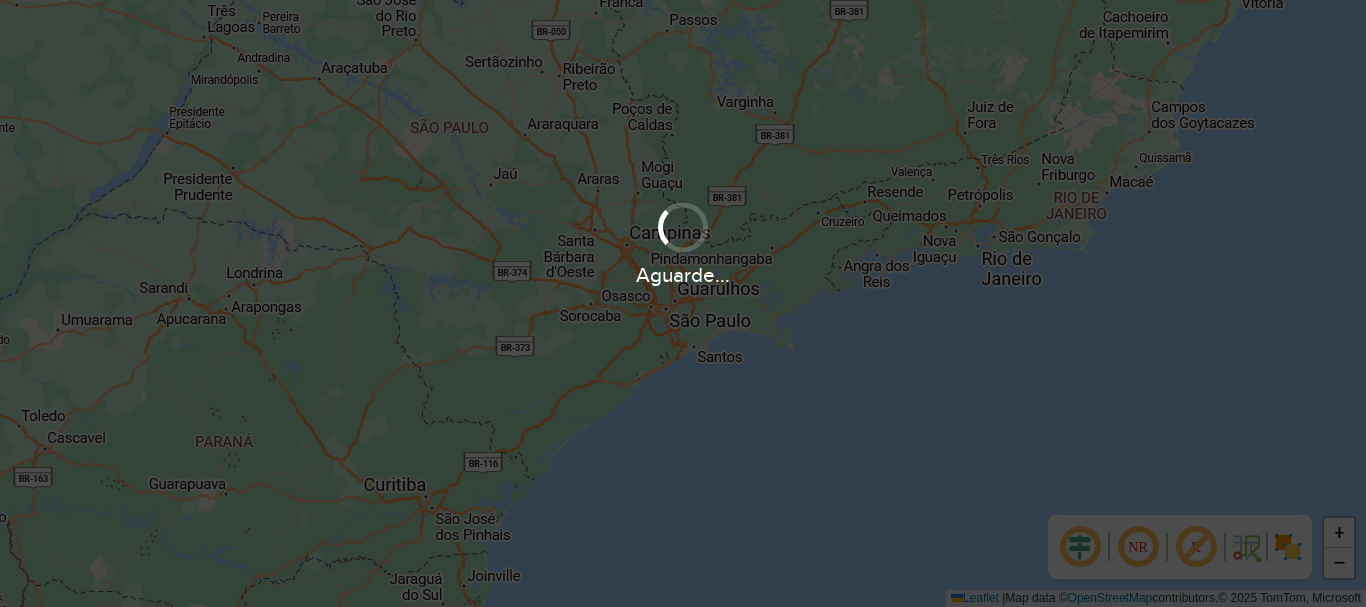 scroll, scrollTop: 0, scrollLeft: 0, axis: both 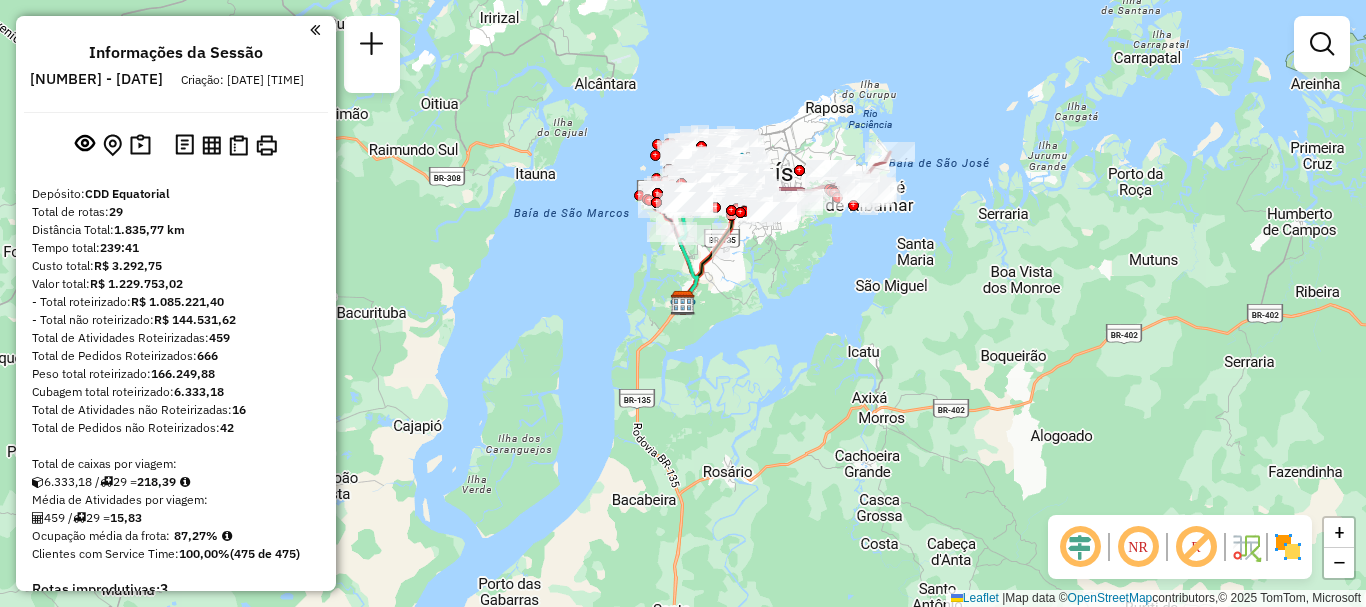 drag, startPoint x: 1068, startPoint y: 2, endPoint x: 867, endPoint y: 451, distance: 491.93698 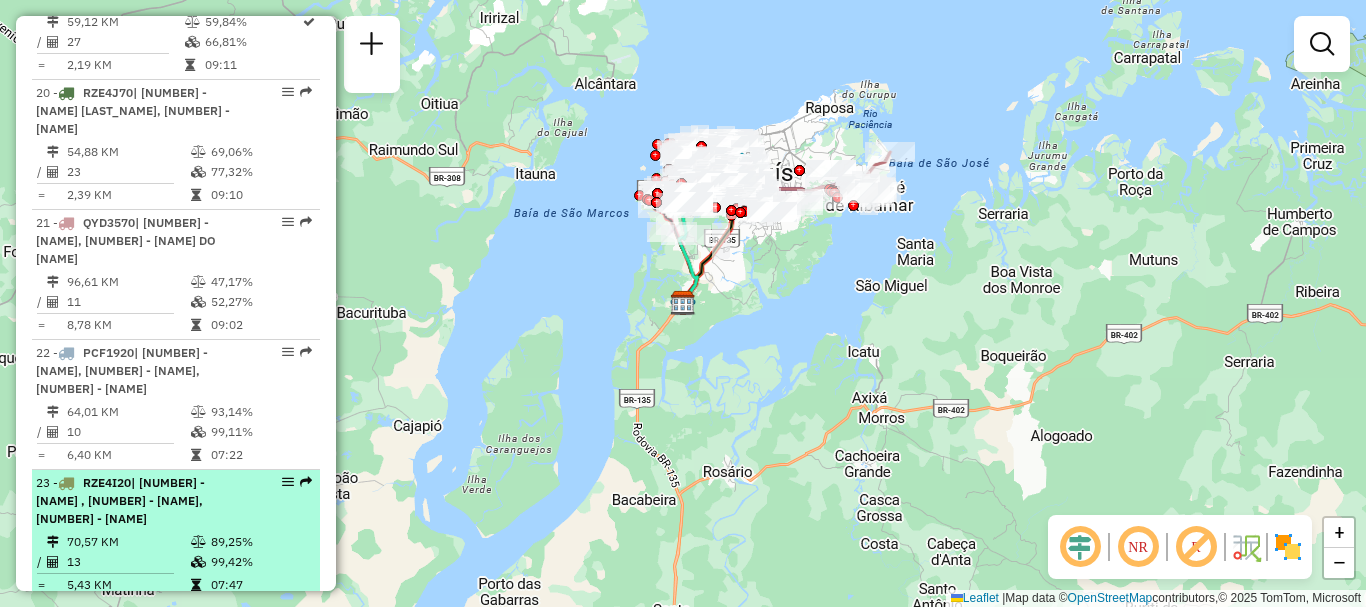 click on "23 -       RZE4I20   | 980 - Península , 981 - Renascença, 982 - Jaracati" at bounding box center (142, 501) 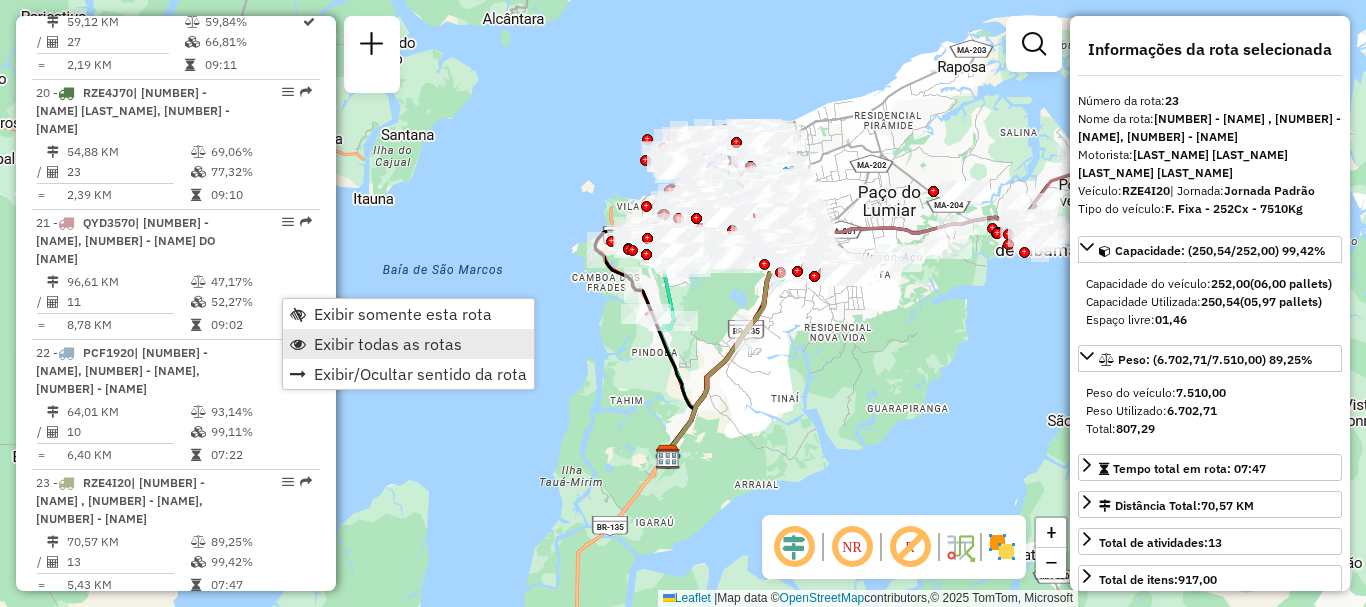 click on "Exibir todas as rotas" at bounding box center [388, 344] 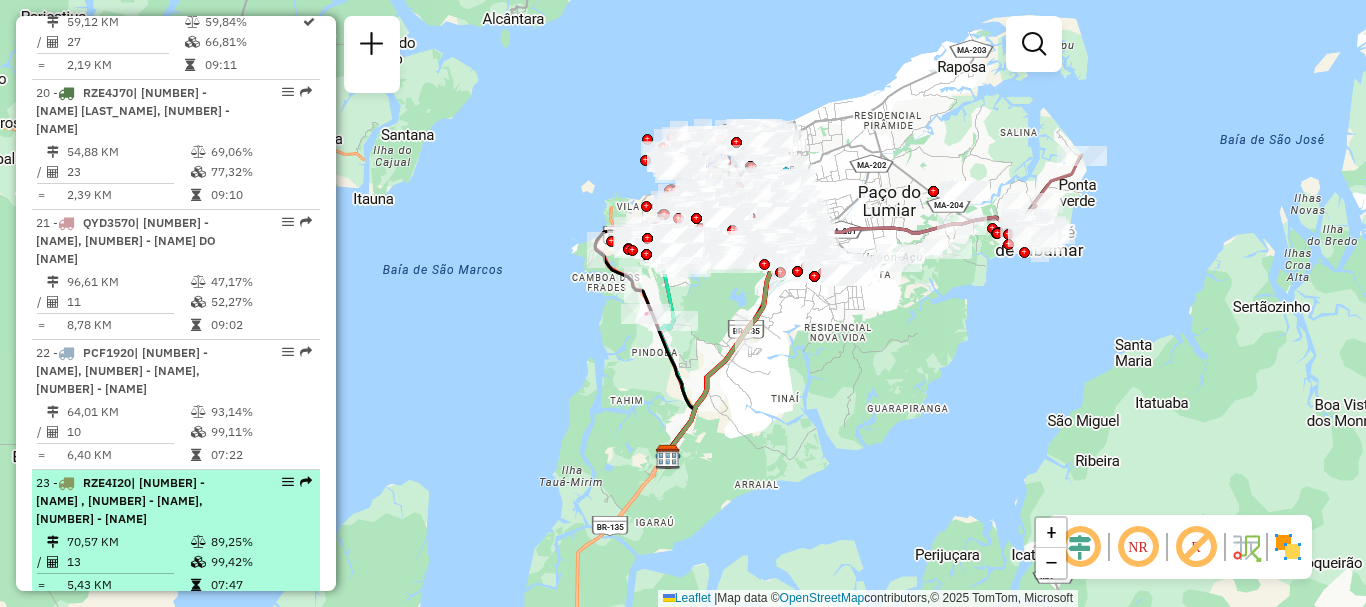 click at bounding box center (288, 482) 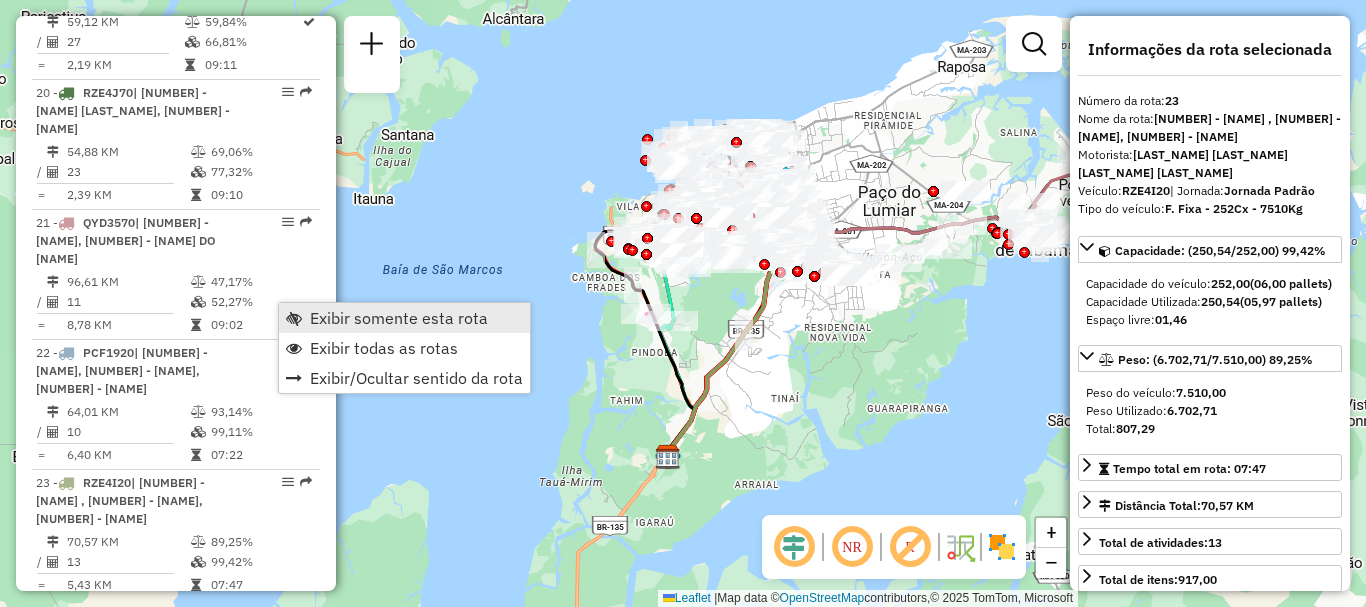 click on "Exibir somente esta rota" at bounding box center (404, 318) 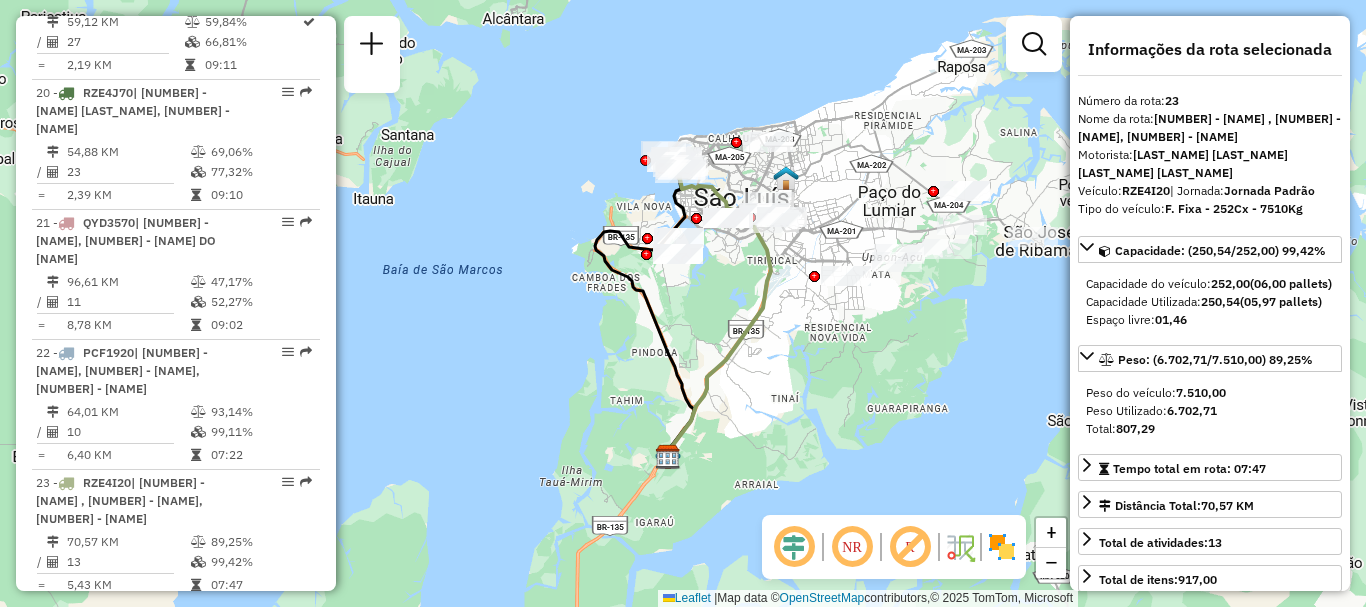 click 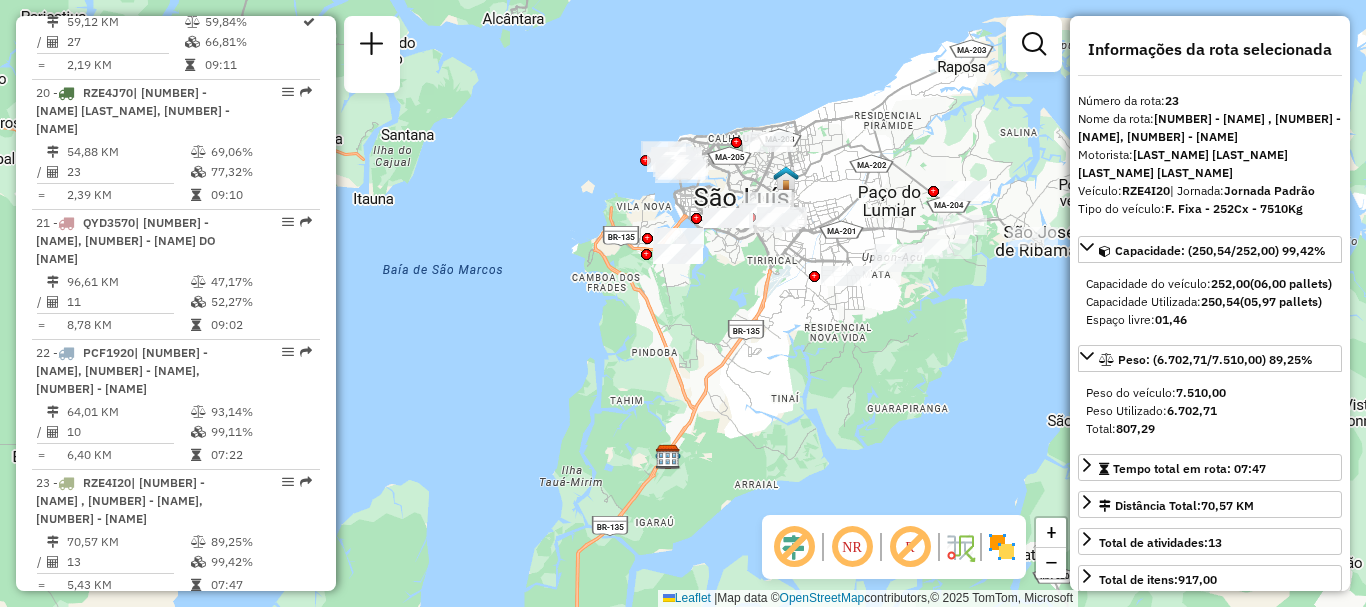 click 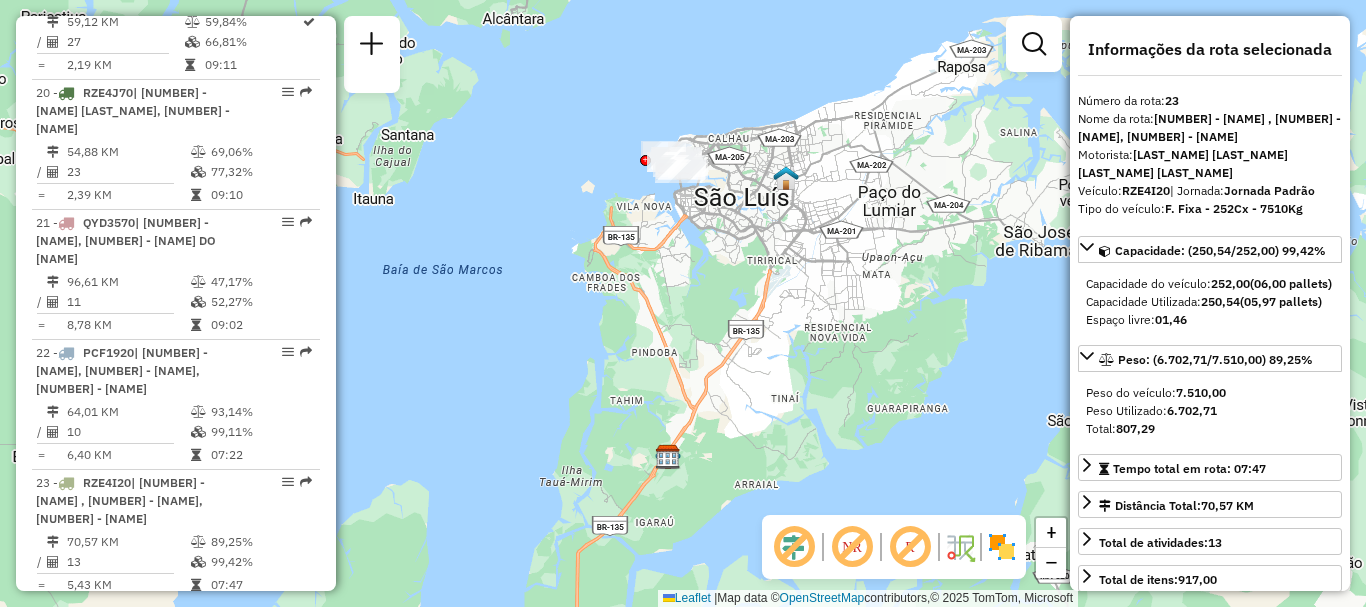 click 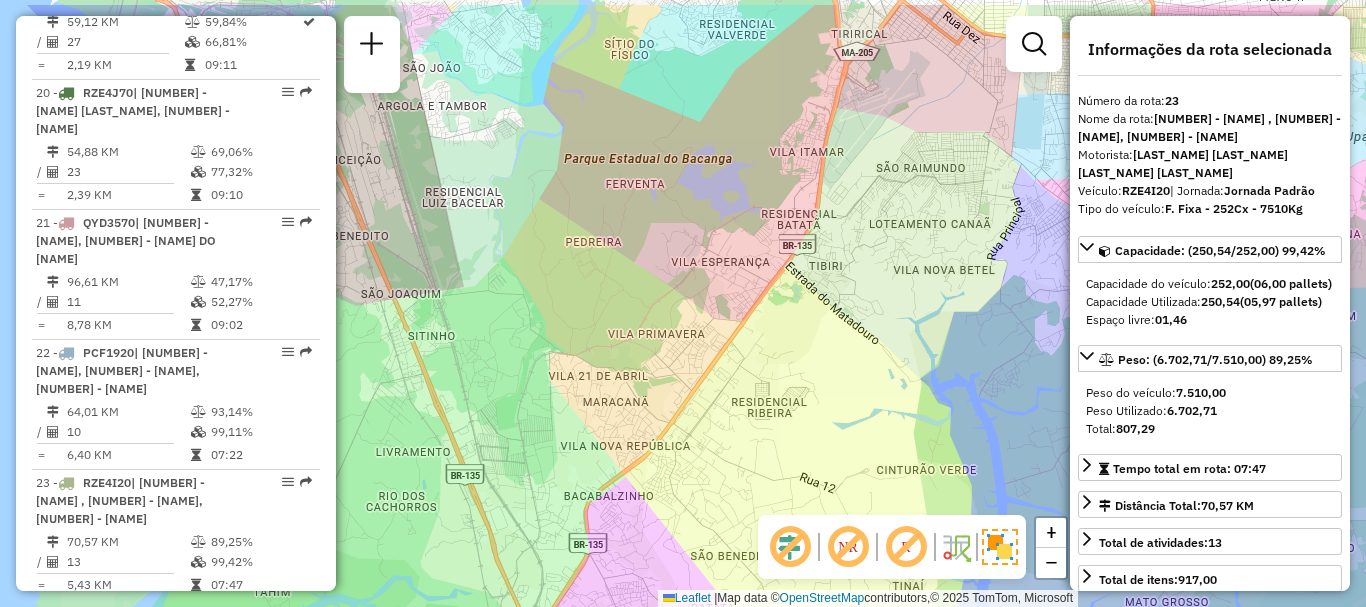 drag, startPoint x: 633, startPoint y: 196, endPoint x: 682, endPoint y: 262, distance: 82.20097 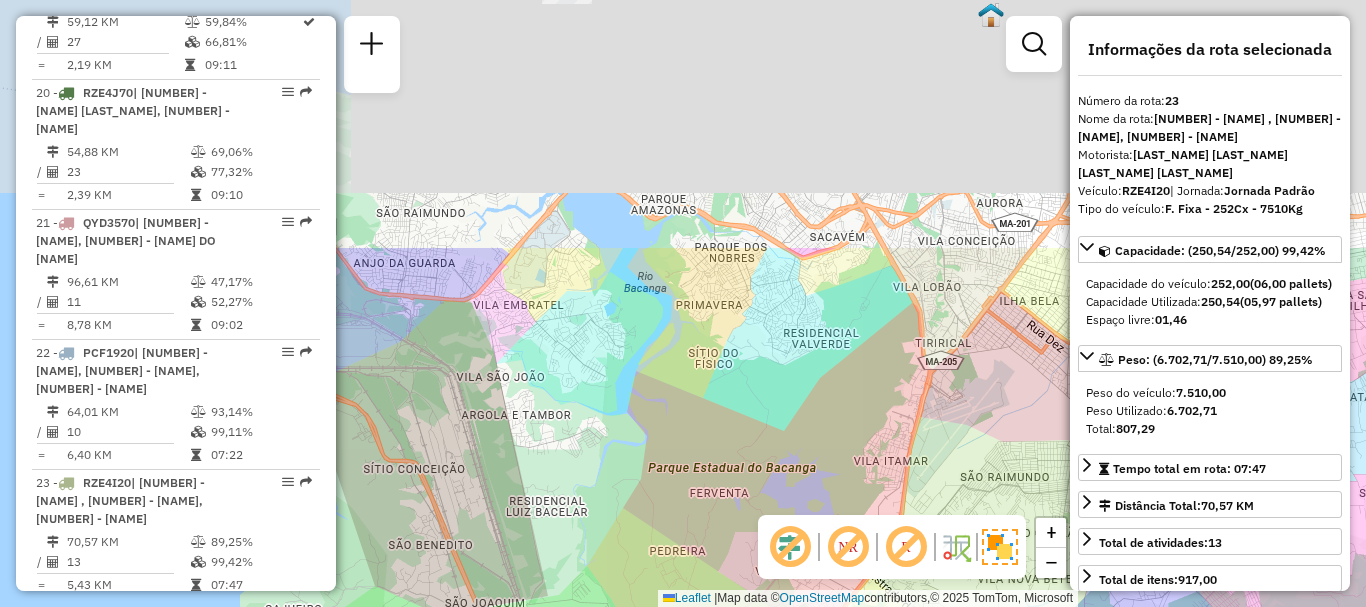 drag, startPoint x: 671, startPoint y: 177, endPoint x: 772, endPoint y: 532, distance: 369.08807 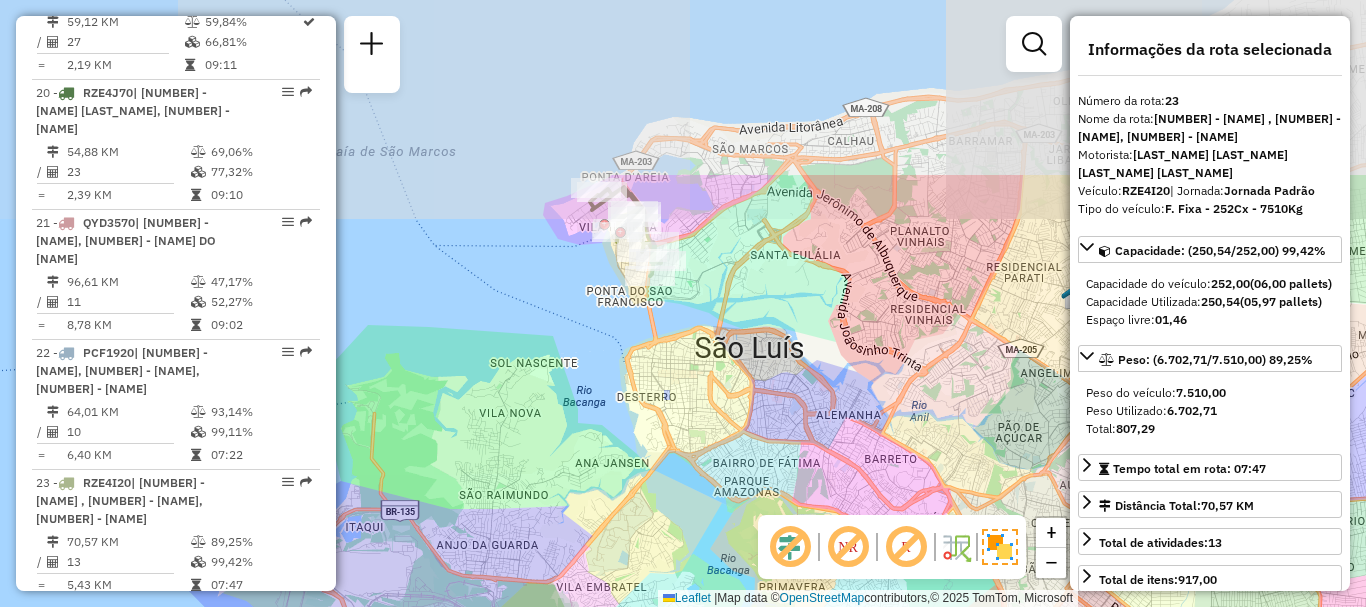 drag, startPoint x: 682, startPoint y: 241, endPoint x: 741, endPoint y: 454, distance: 221.02036 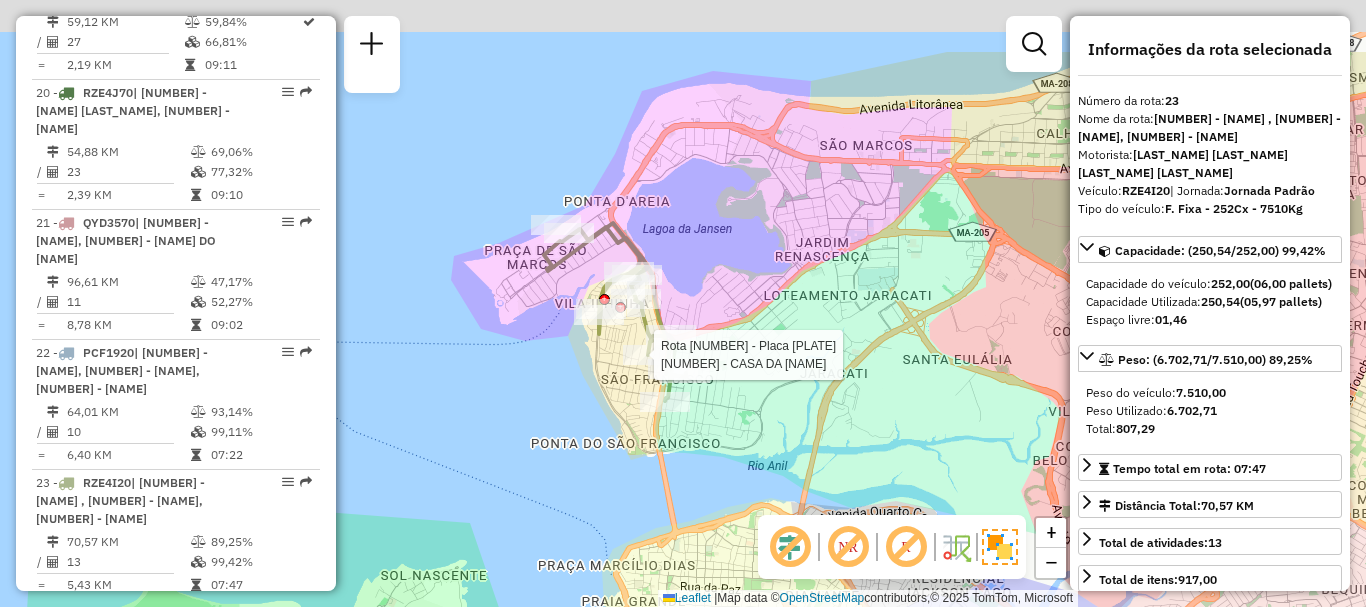 drag, startPoint x: 631, startPoint y: 253, endPoint x: 632, endPoint y: 366, distance: 113.004425 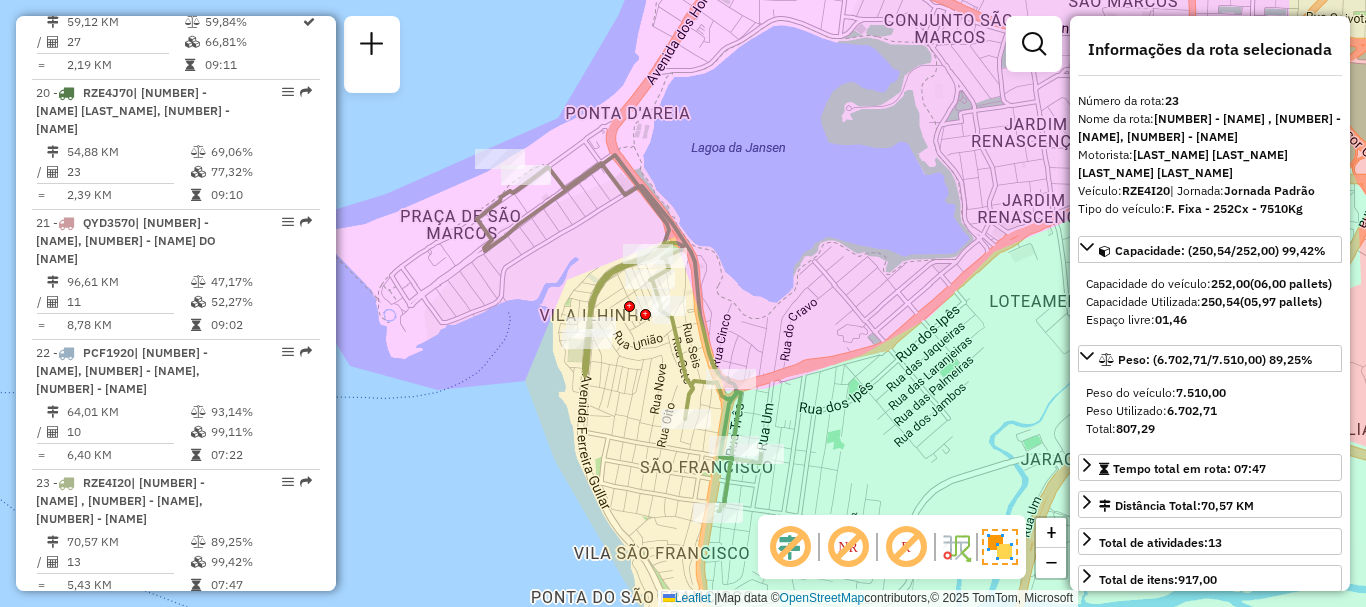 drag, startPoint x: 682, startPoint y: 294, endPoint x: 752, endPoint y: 296, distance: 70.028564 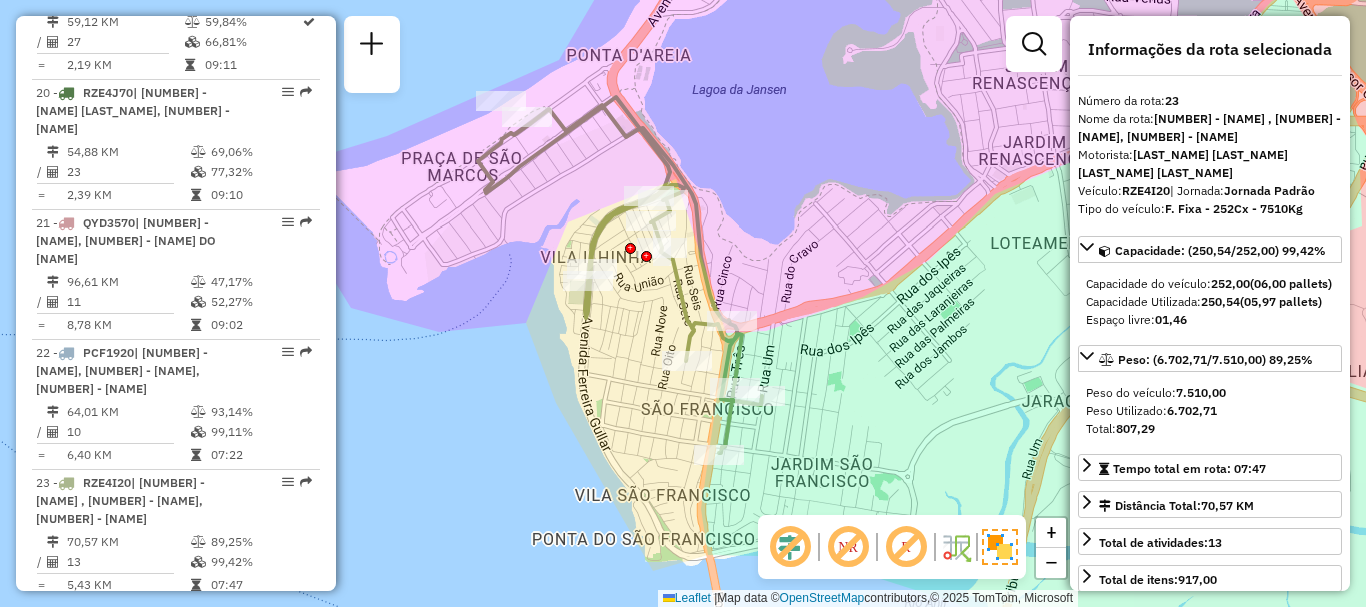 drag, startPoint x: 736, startPoint y: 339, endPoint x: 737, endPoint y: 285, distance: 54.00926 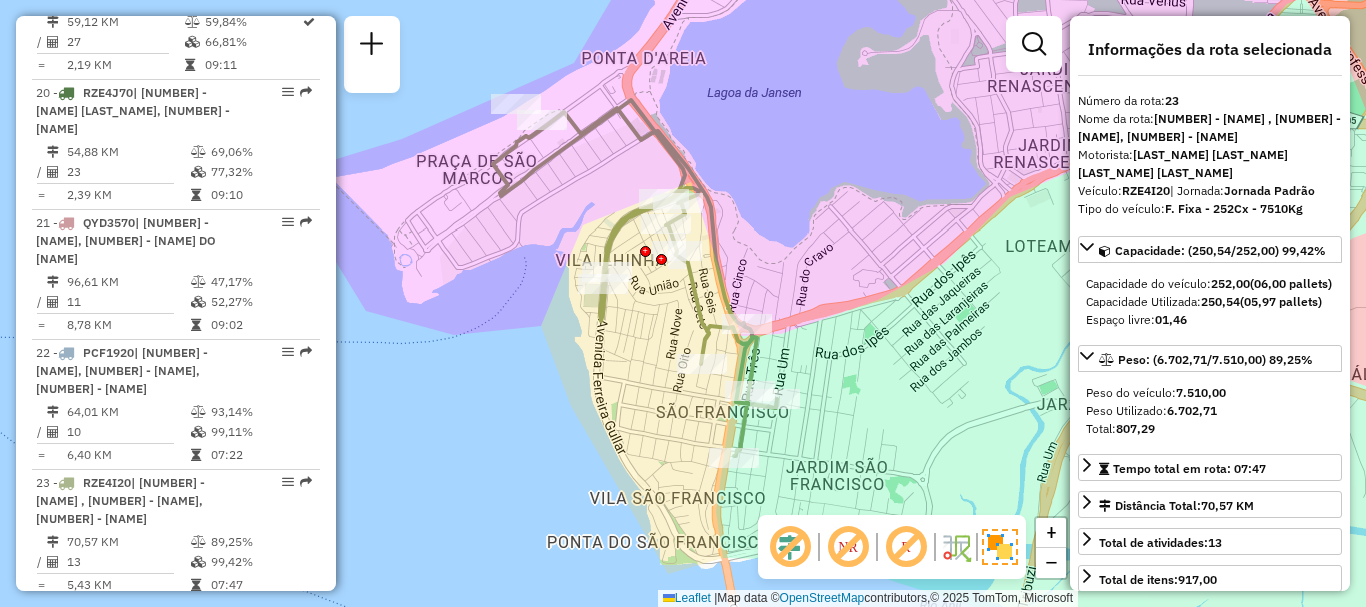 drag, startPoint x: 566, startPoint y: 378, endPoint x: 581, endPoint y: 381, distance: 15.297058 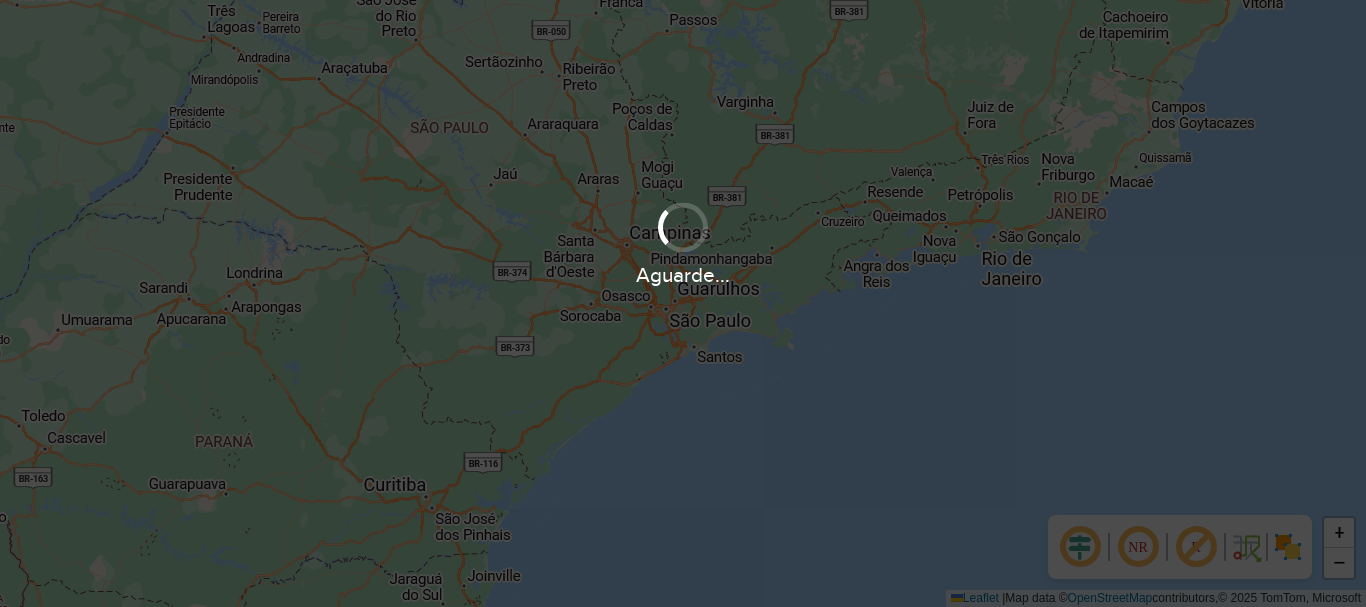 scroll, scrollTop: 0, scrollLeft: 0, axis: both 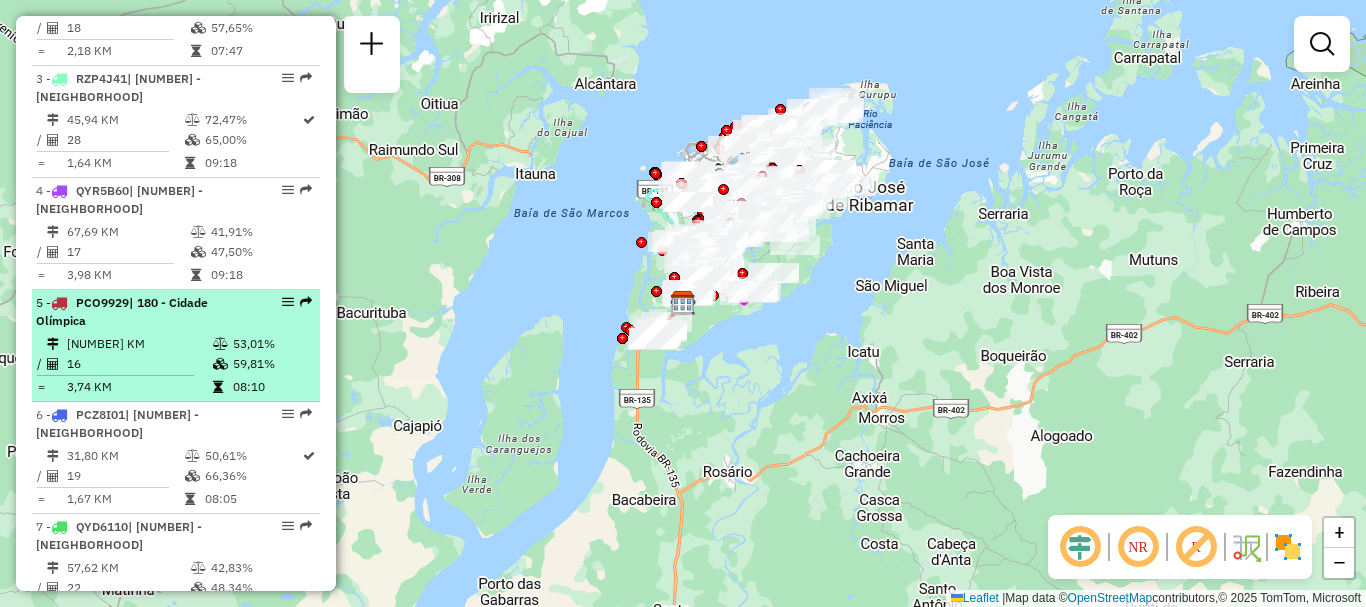 click on "5 -       PCO9929   | 180 - Cidade Olímpica  59,90 KM   53,01%  /  16   59,81%     =  3,74 KM   08:10" at bounding box center [176, 346] 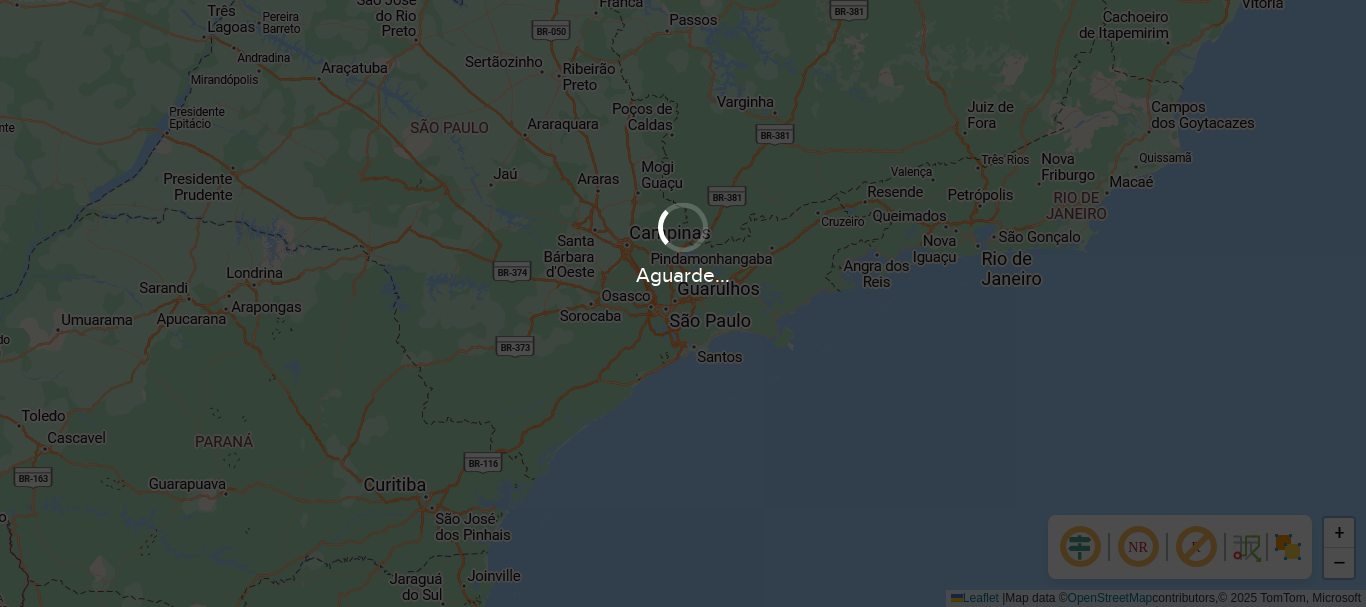 scroll, scrollTop: 0, scrollLeft: 0, axis: both 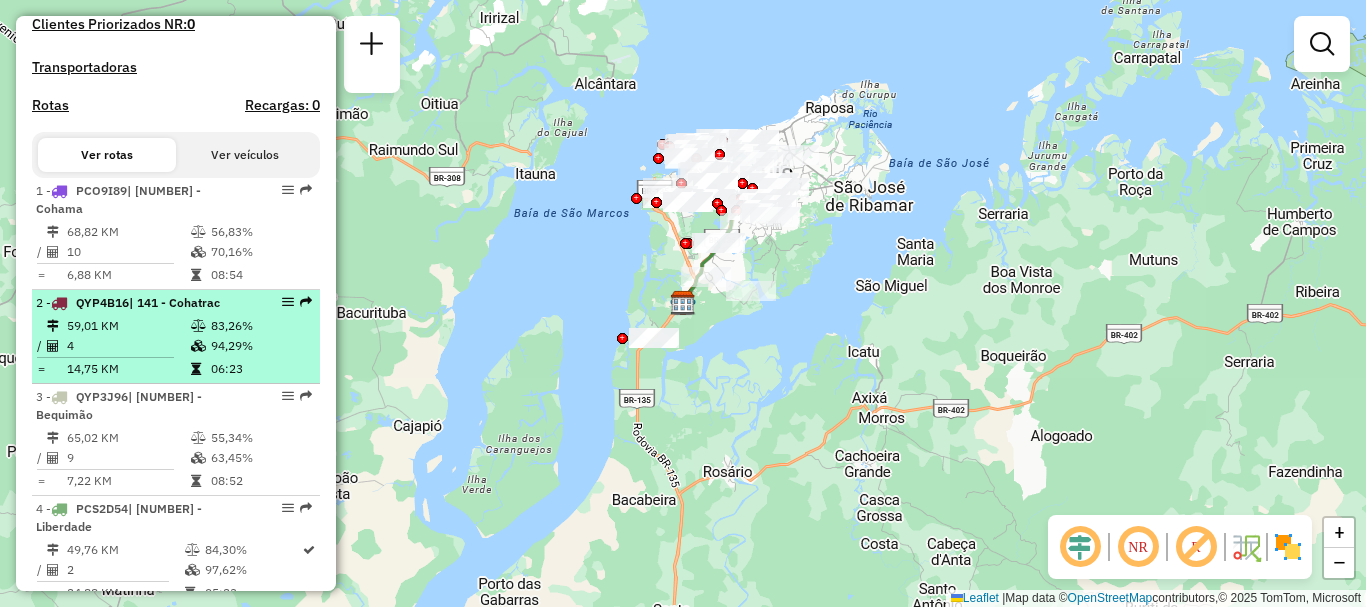 click on "| 141 - Cohatrac" at bounding box center [174, 302] 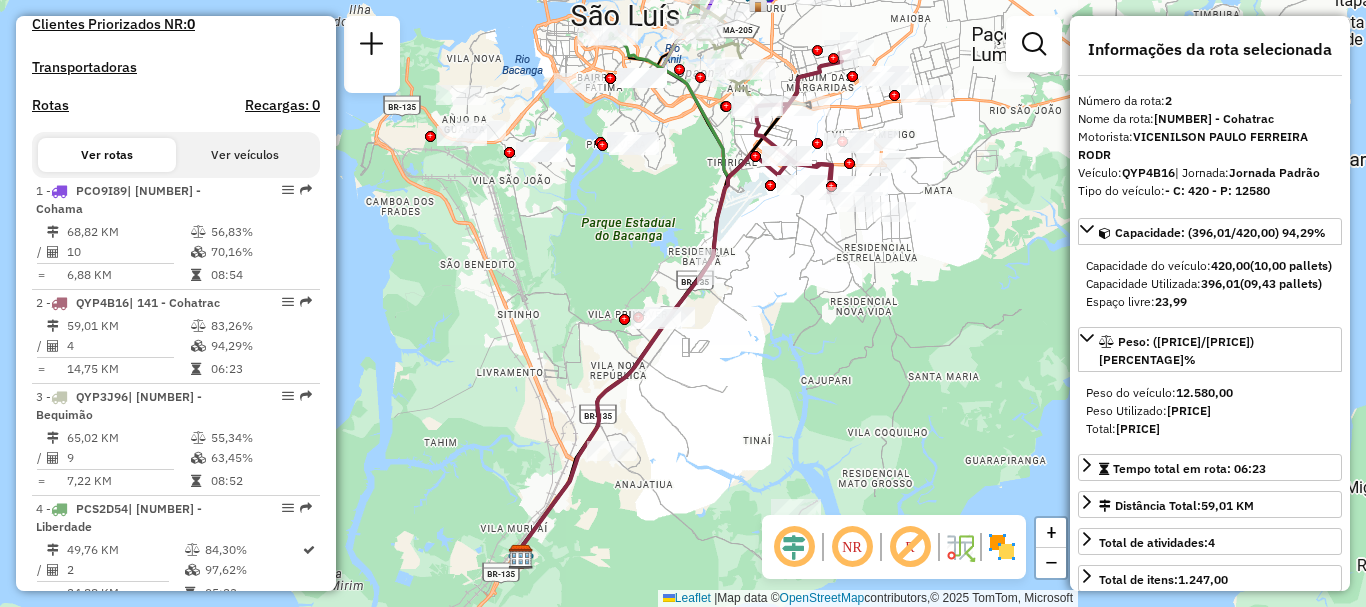 click 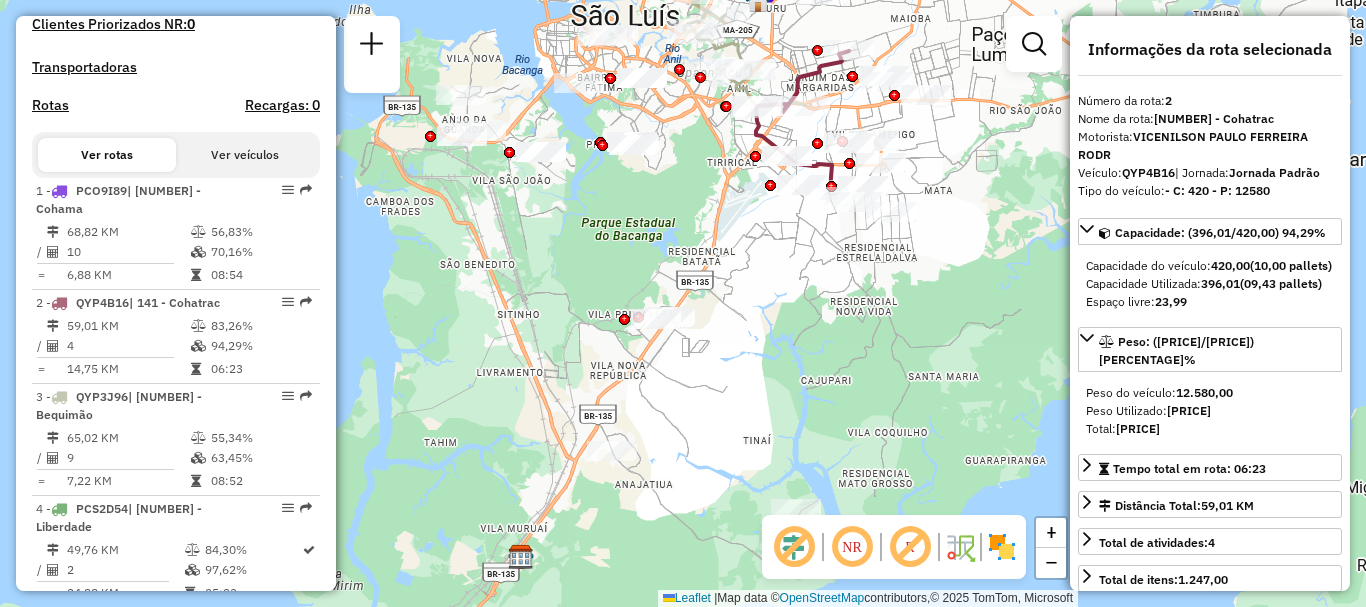 click 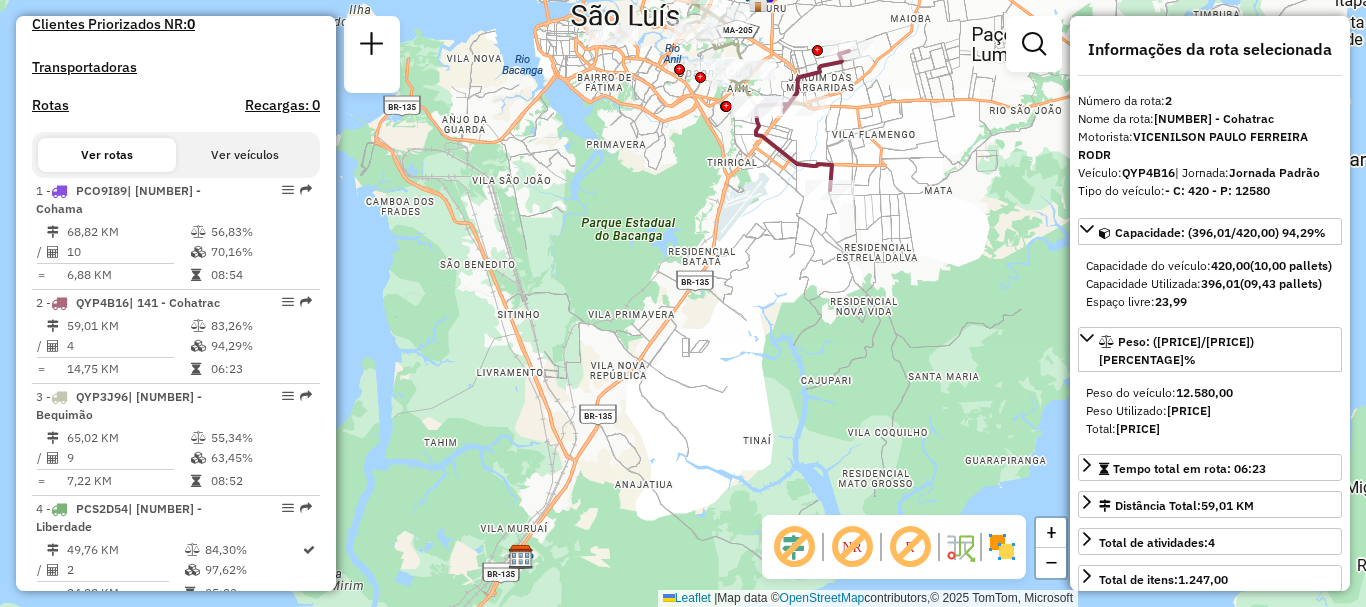 click 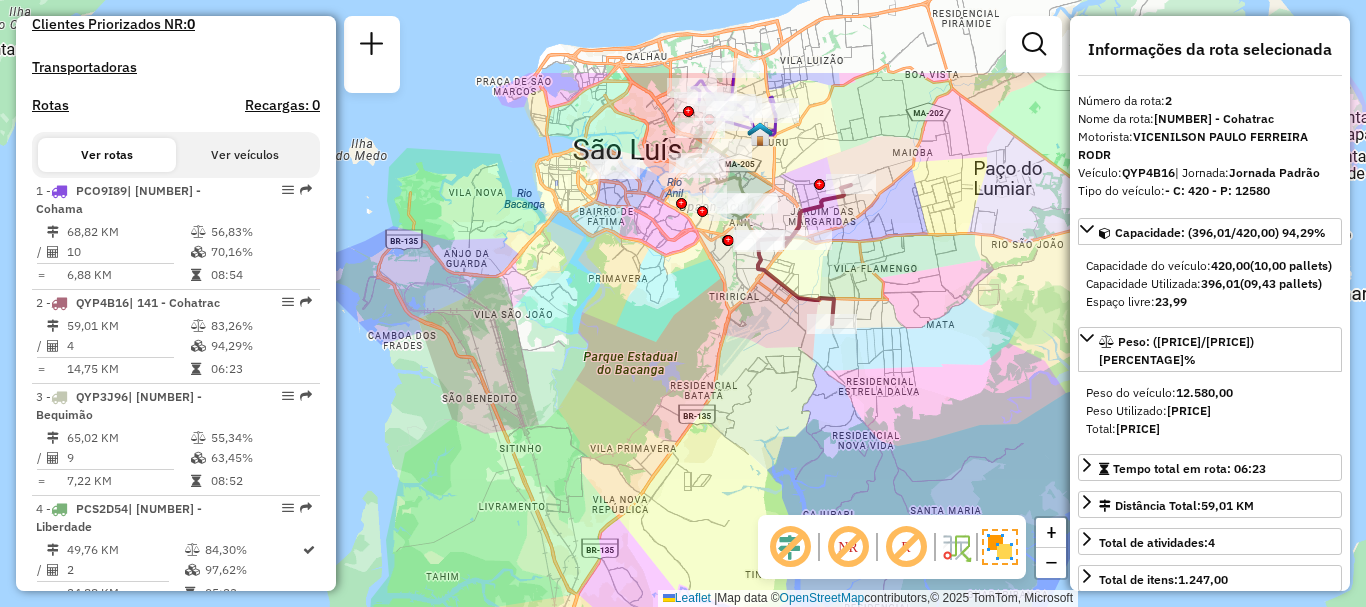 drag, startPoint x: 755, startPoint y: 249, endPoint x: 586, endPoint y: 380, distance: 213.82703 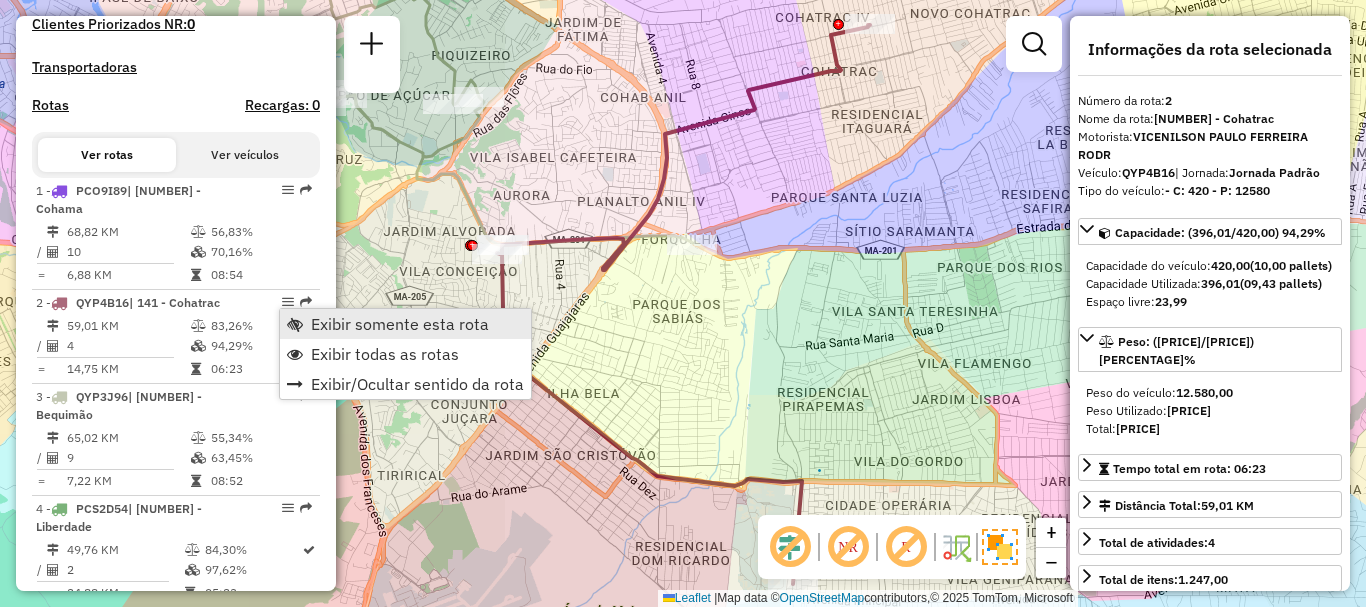 click on "Exibir somente esta rota" at bounding box center (400, 324) 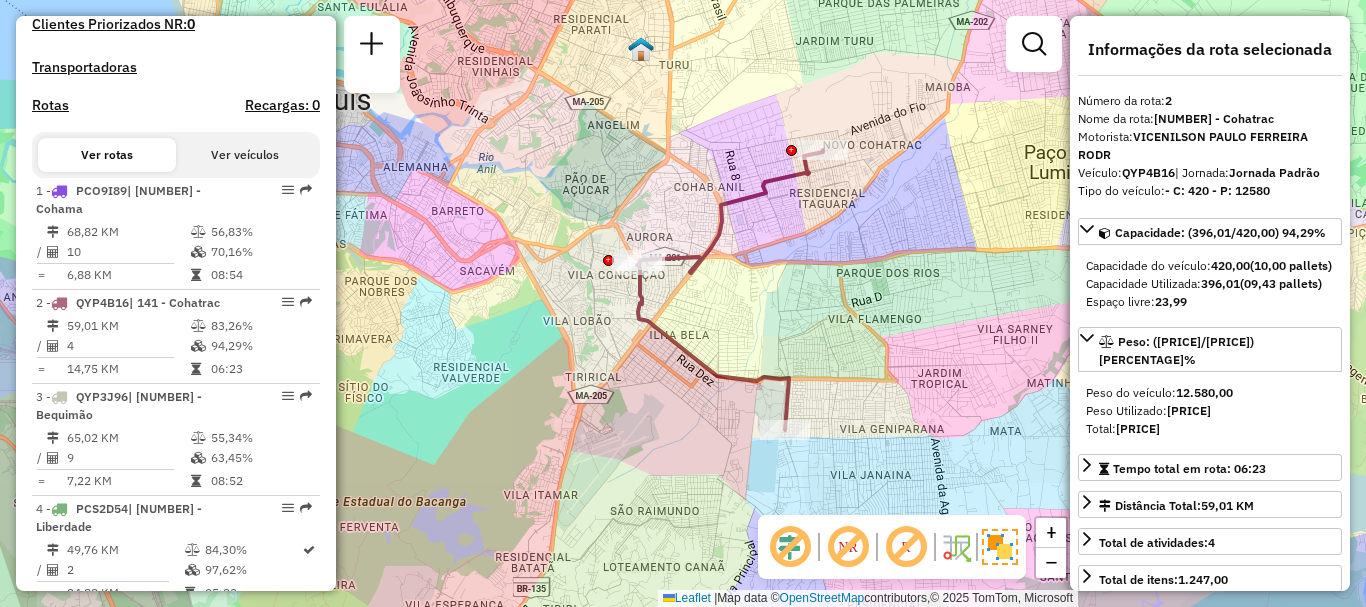 drag, startPoint x: 809, startPoint y: 339, endPoint x: 794, endPoint y: 314, distance: 29.15476 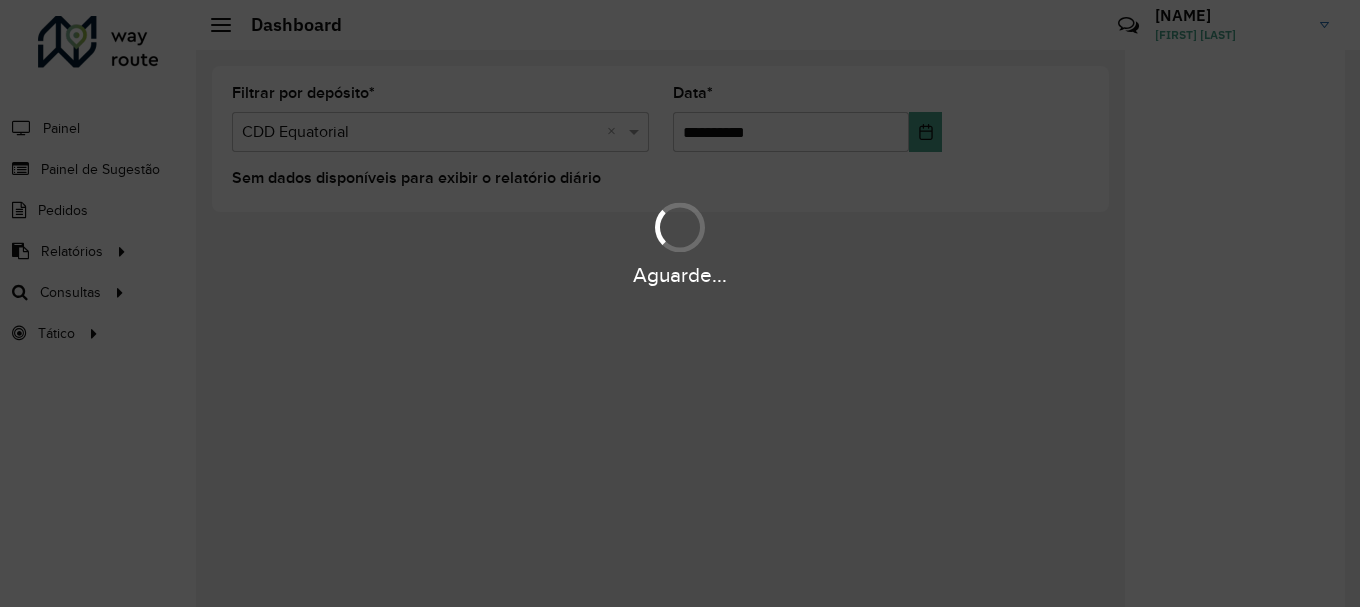 scroll, scrollTop: 0, scrollLeft: 0, axis: both 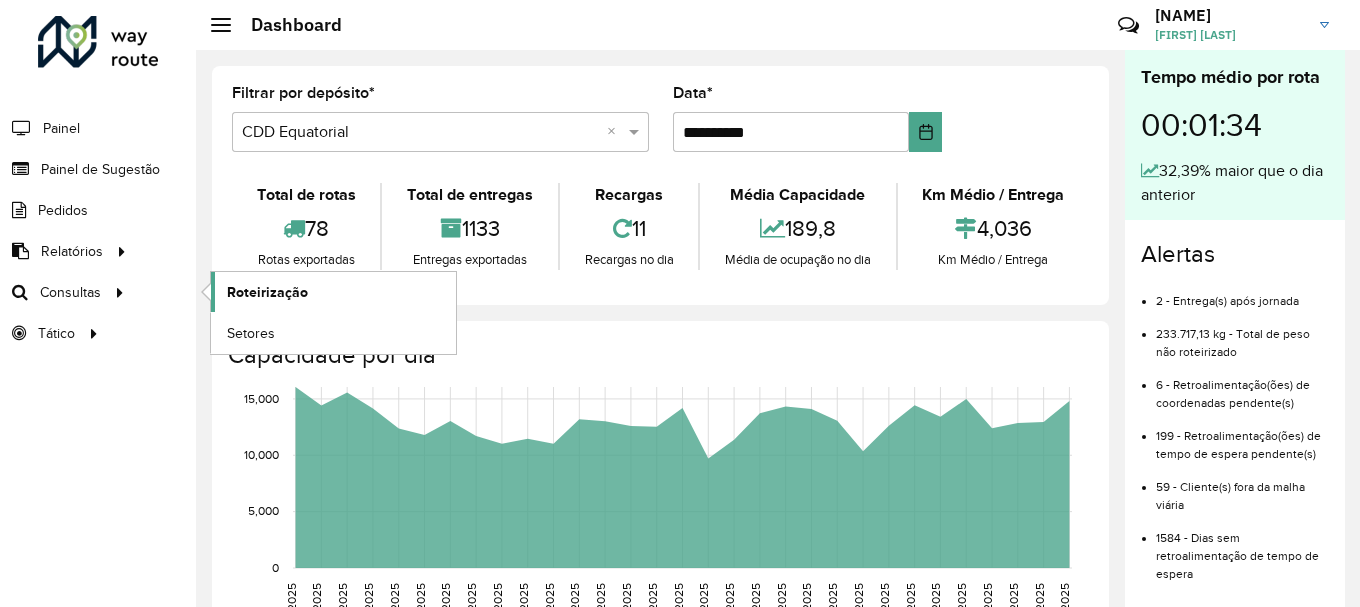 click on "Roteirização" 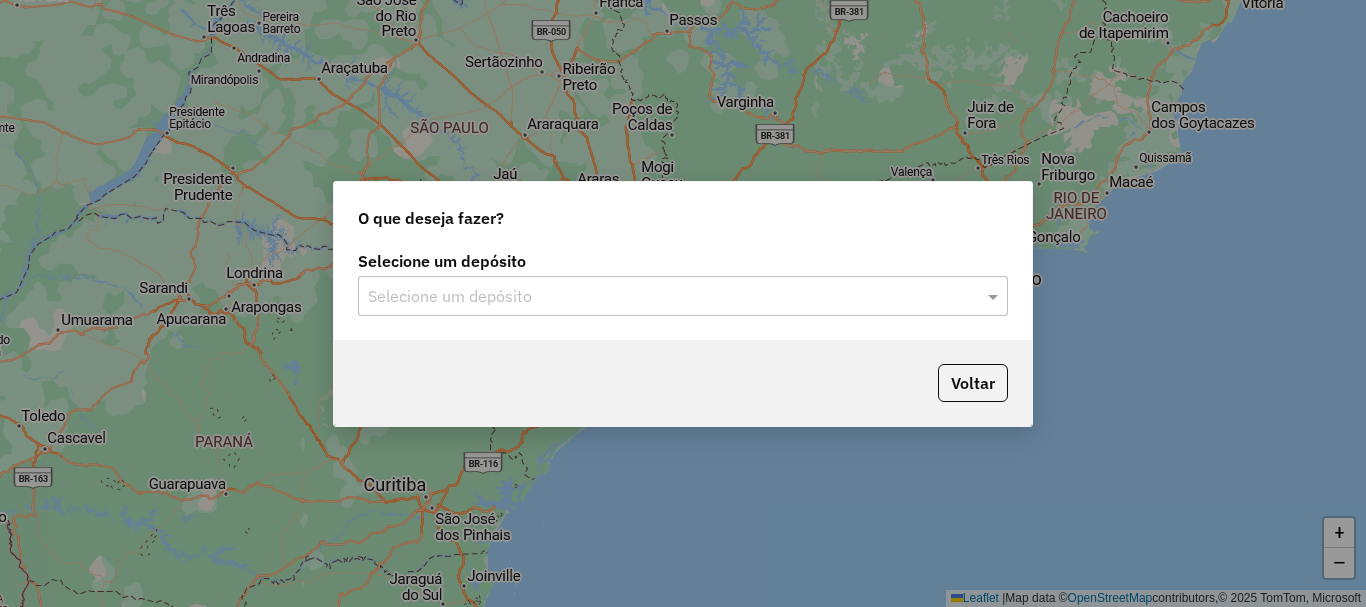 scroll, scrollTop: 0, scrollLeft: 0, axis: both 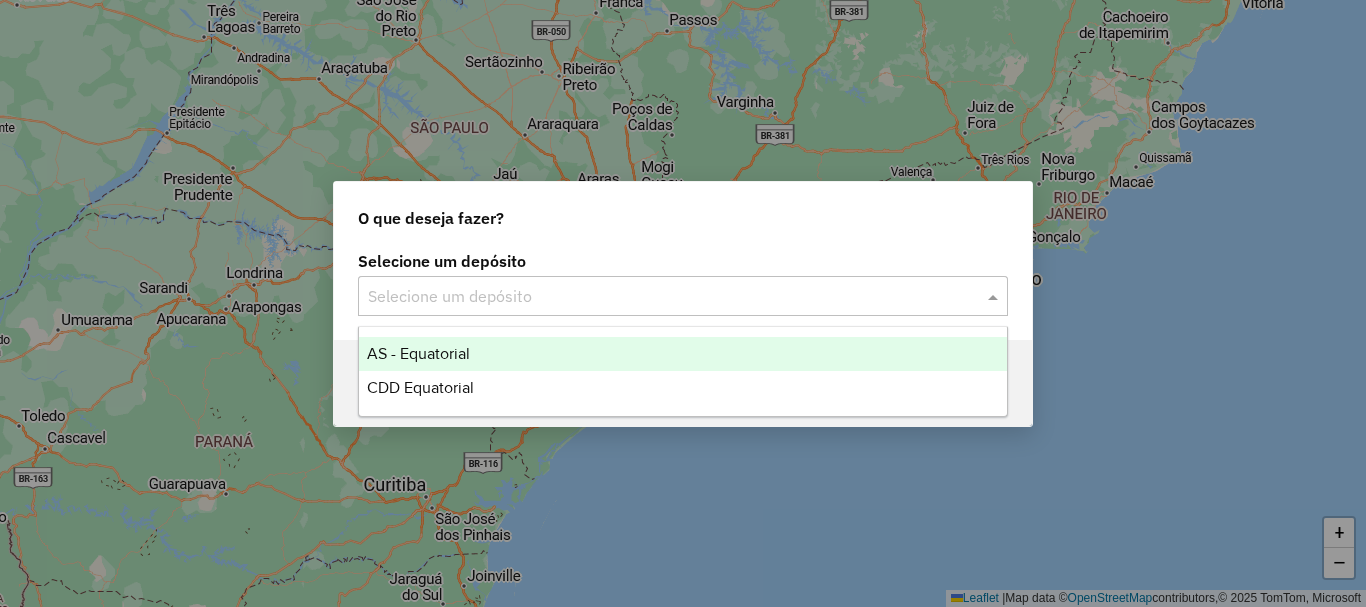 click 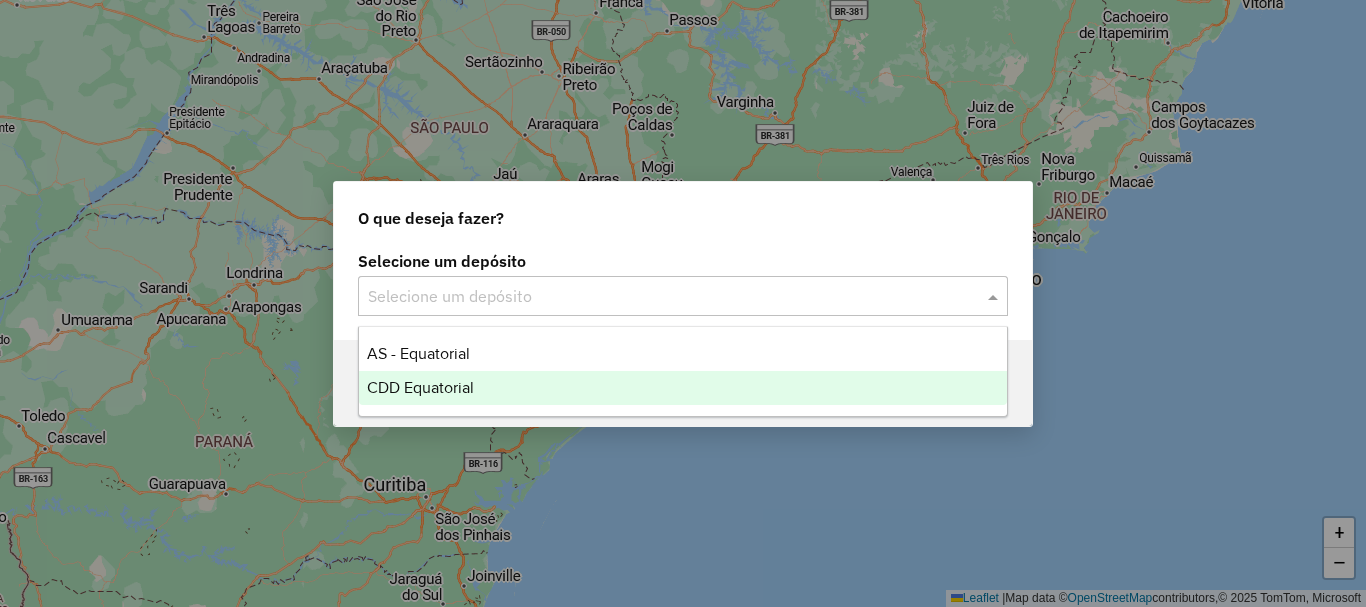 click on "CDD Equatorial" at bounding box center [420, 387] 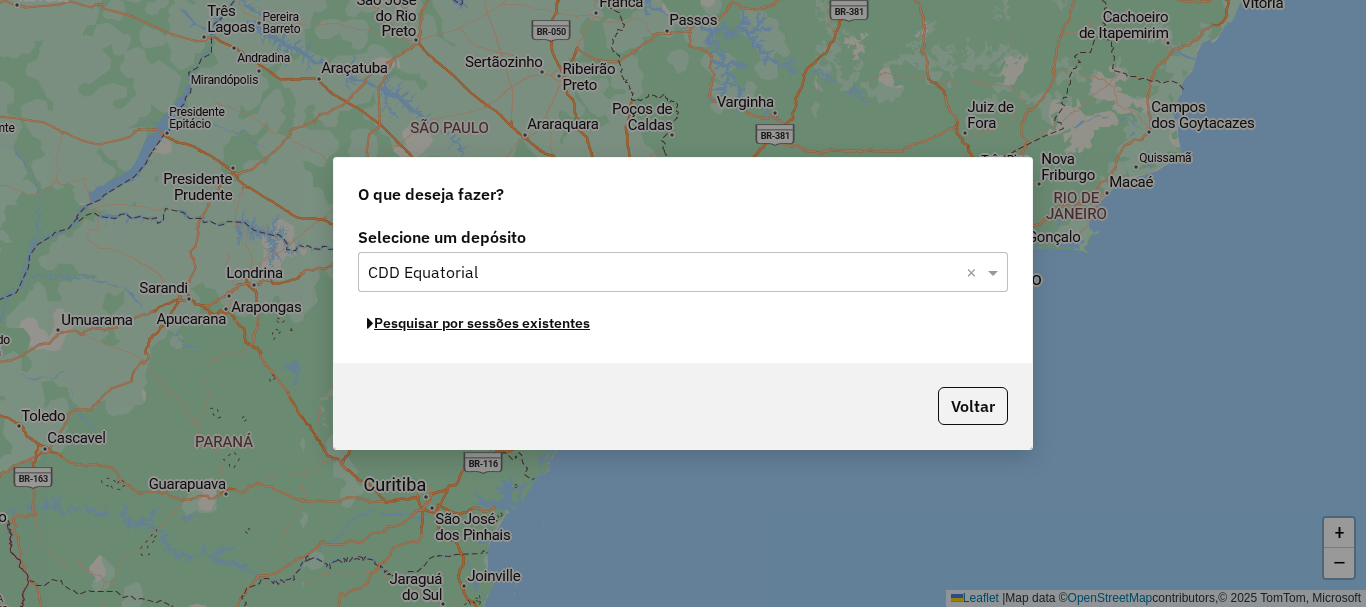 click on "Pesquisar por sessões existentes" 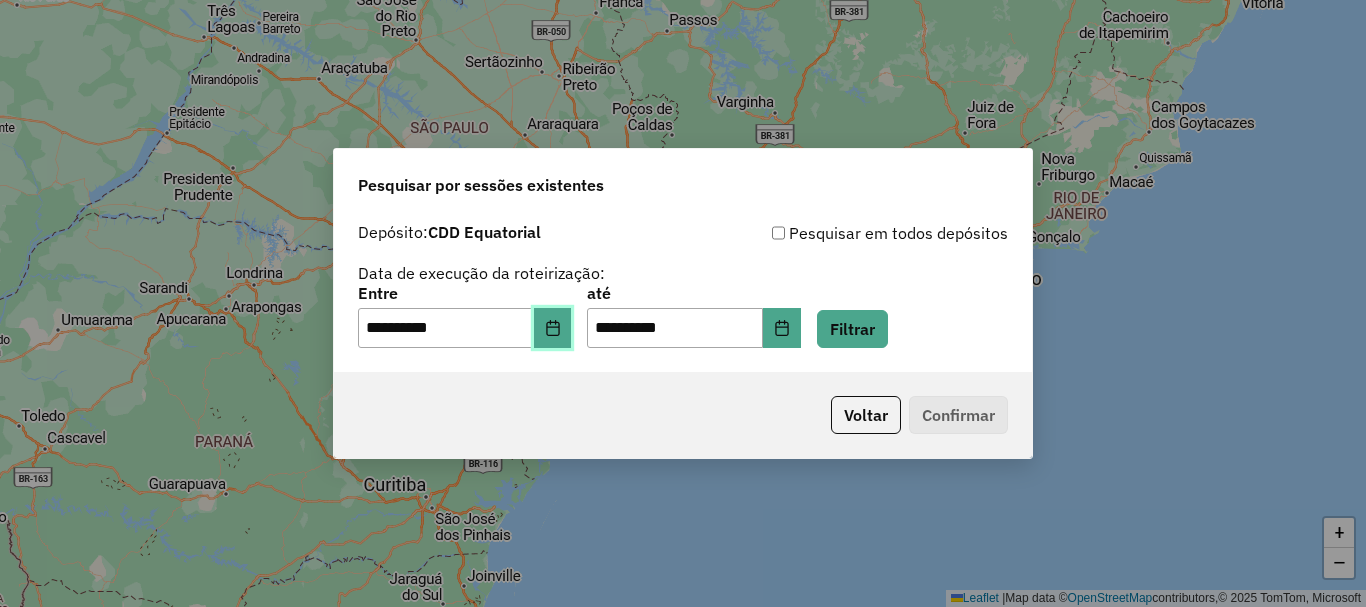 click 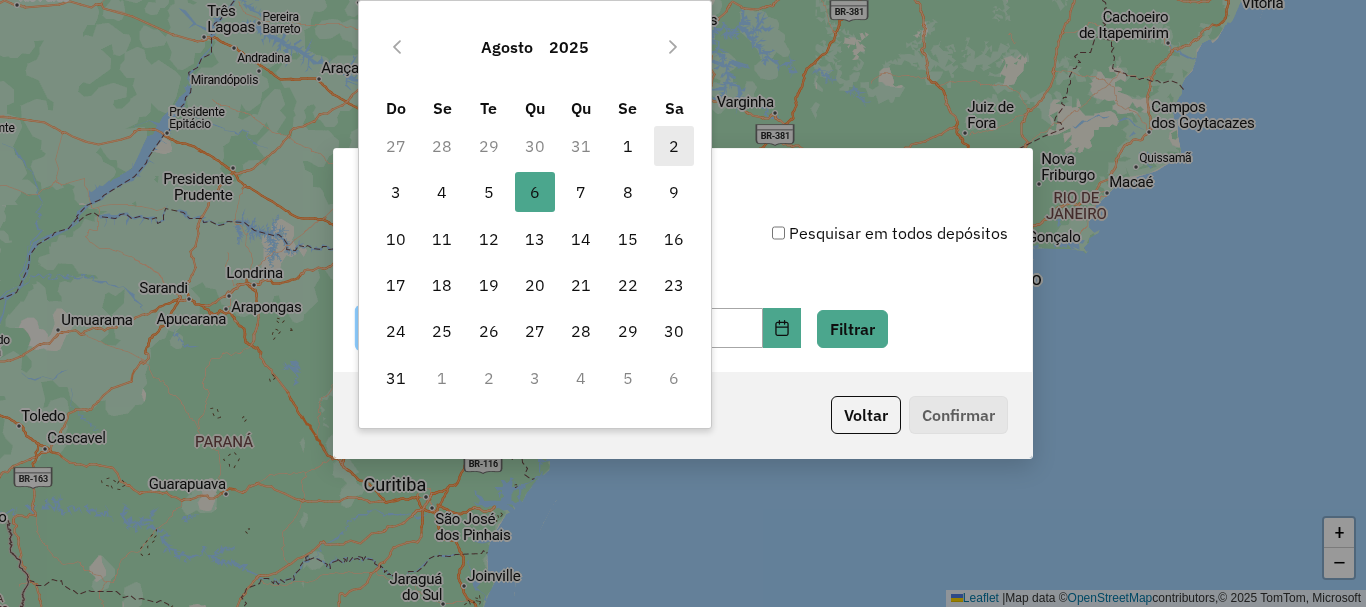 click on "2" at bounding box center (674, 146) 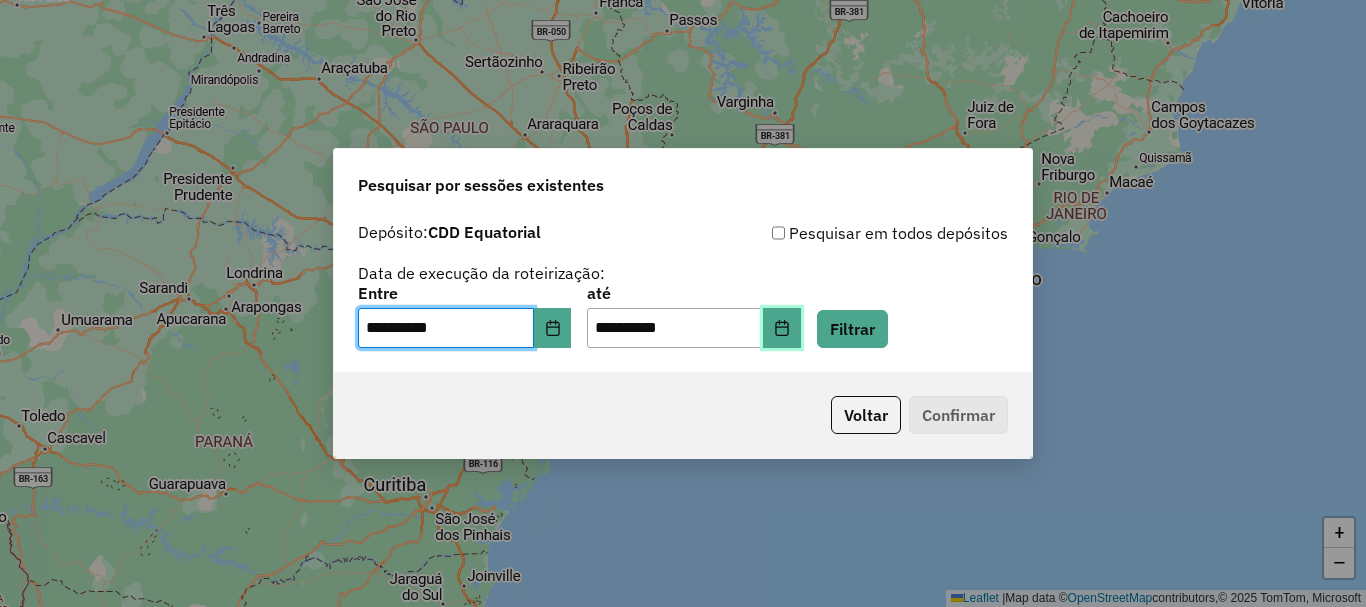 click 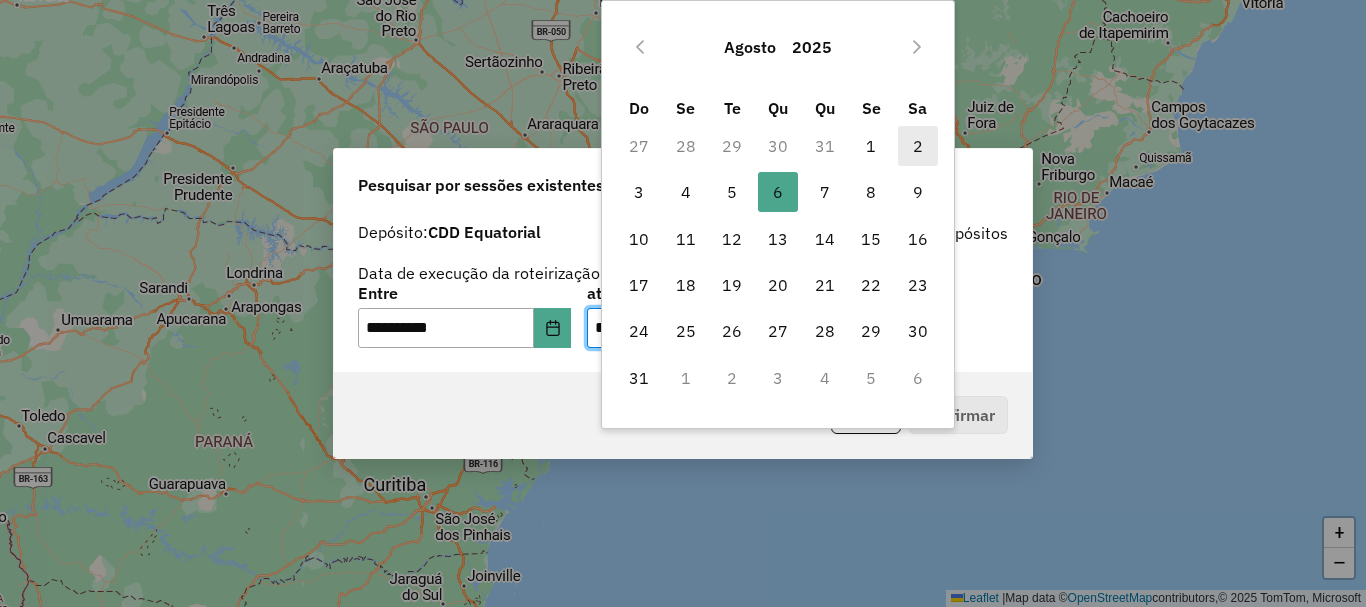 click on "2" at bounding box center [918, 146] 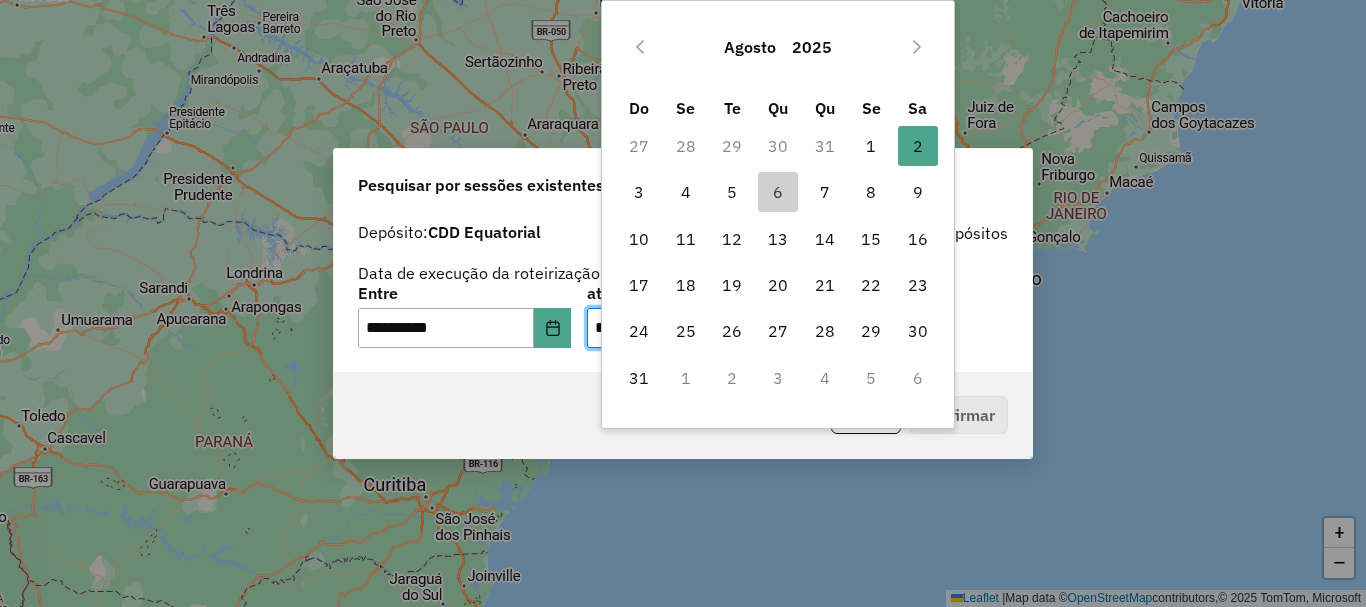 type on "**********" 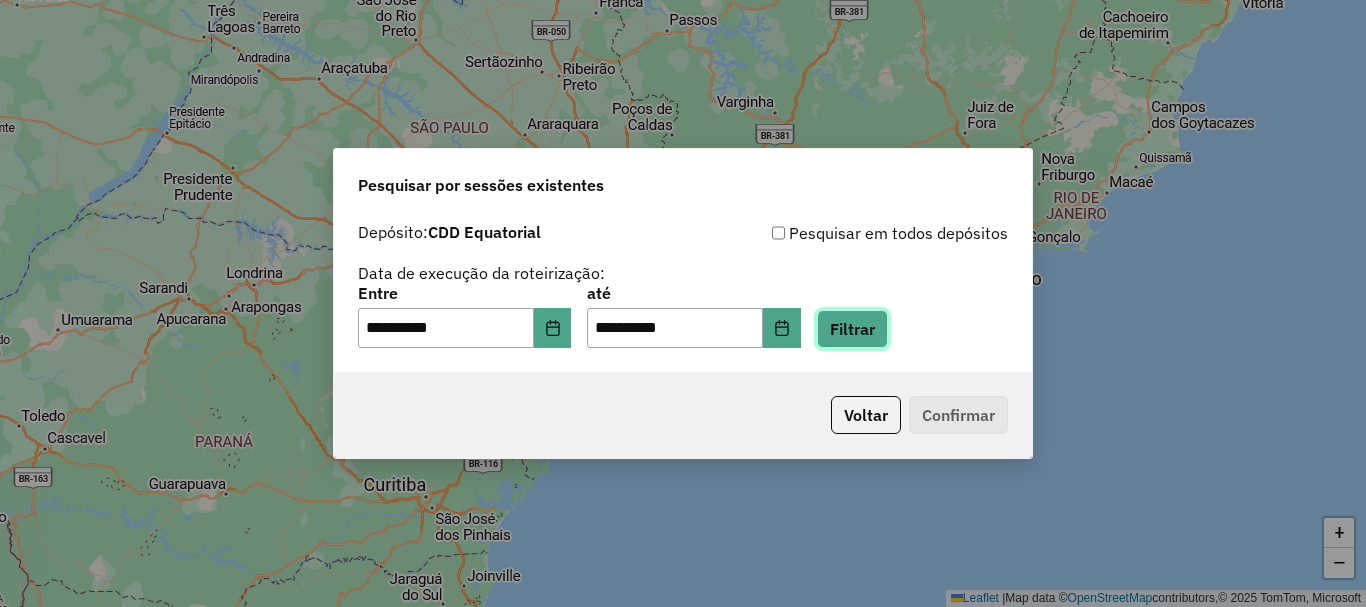 click on "Filtrar" 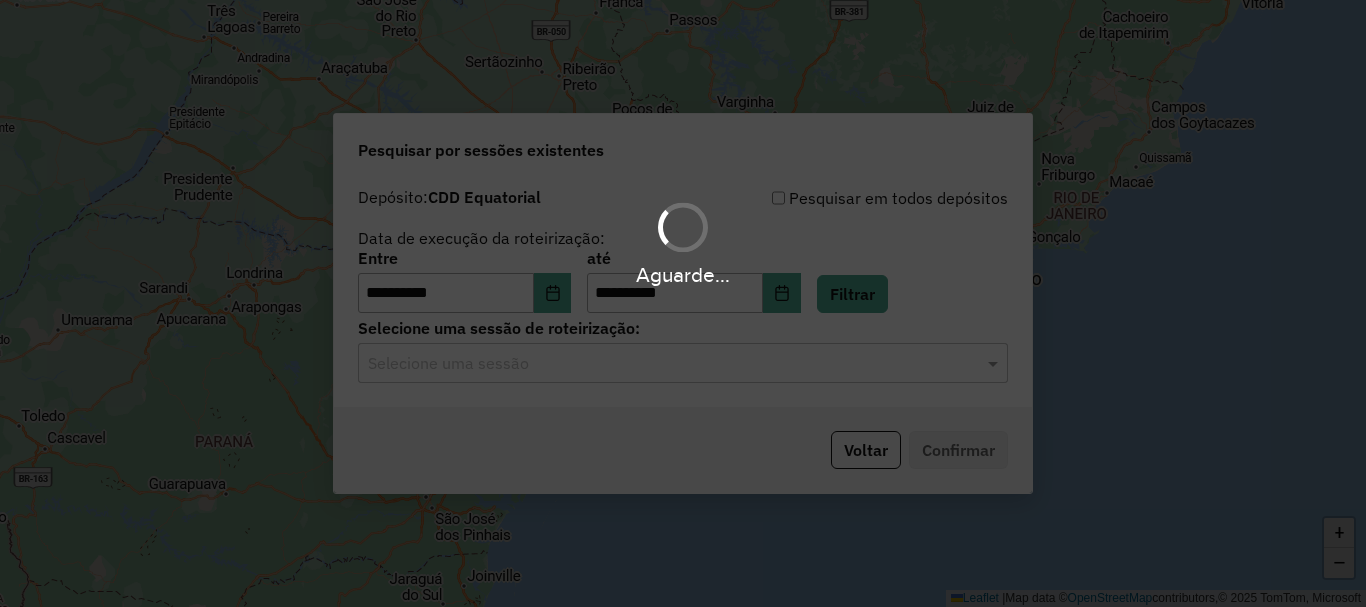 click on "**********" at bounding box center (683, 303) 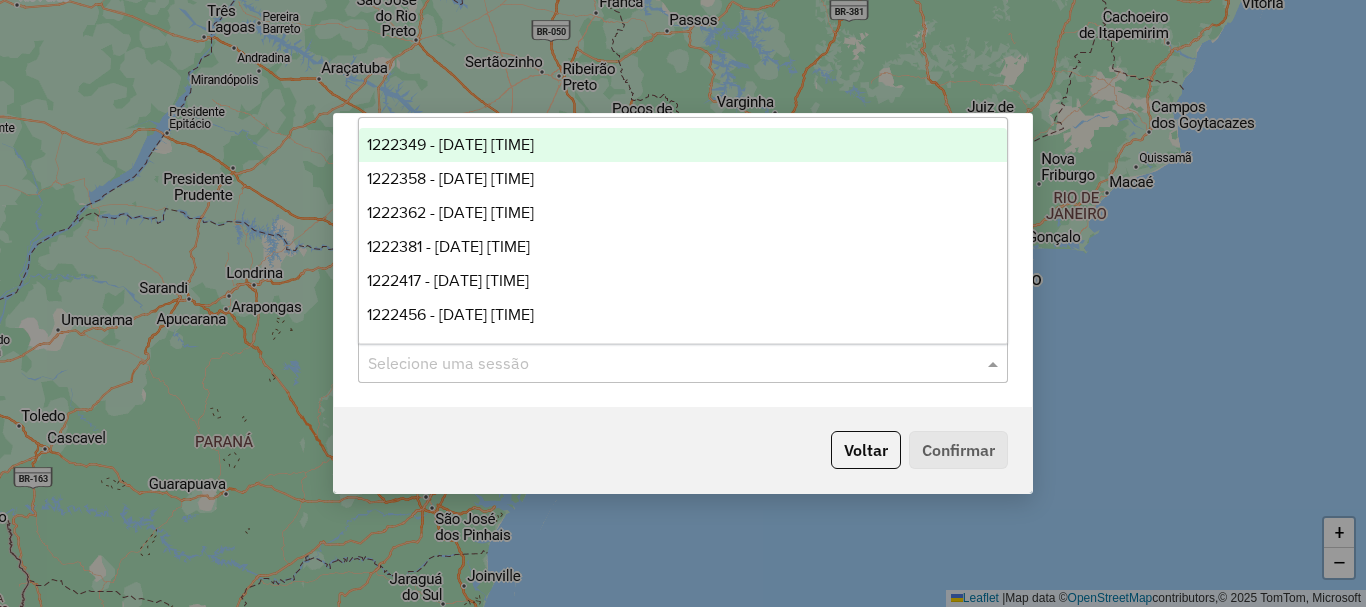 click 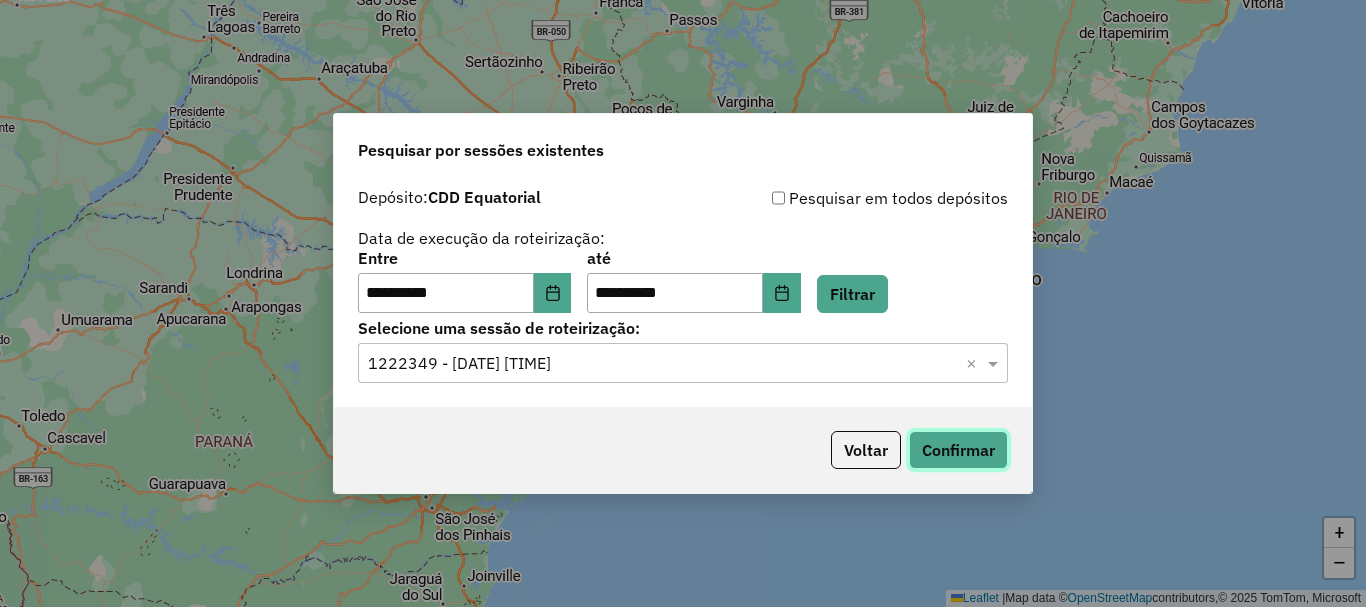 click on "Confirmar" 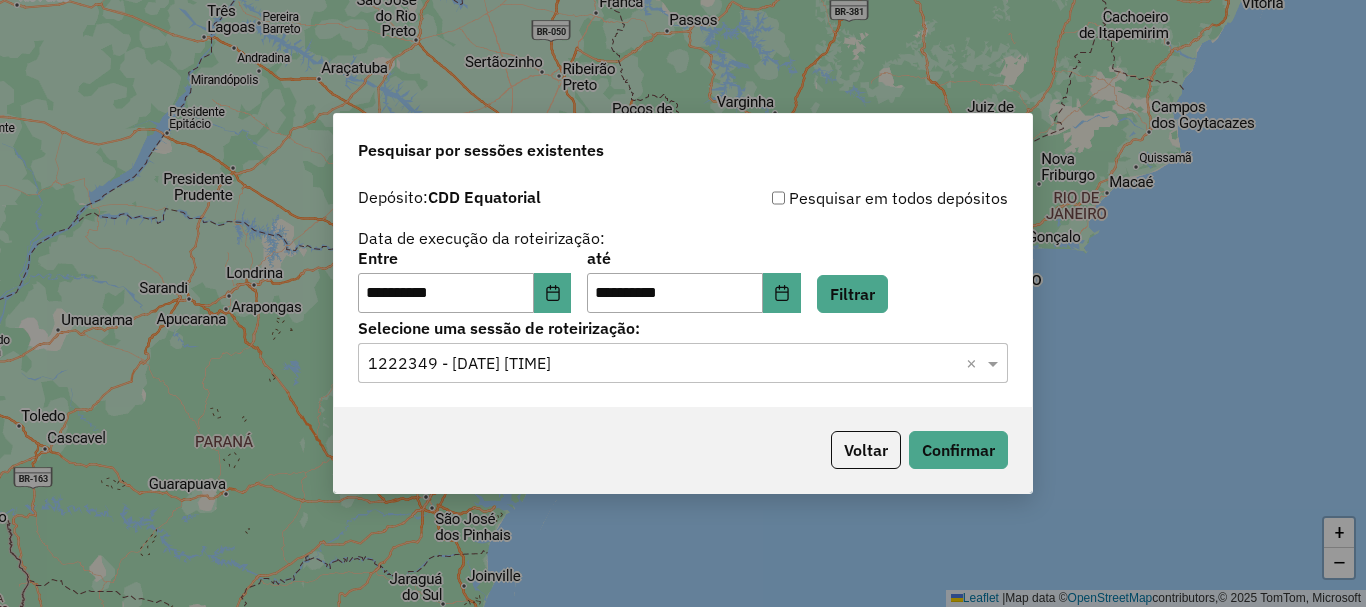 click on "**********" 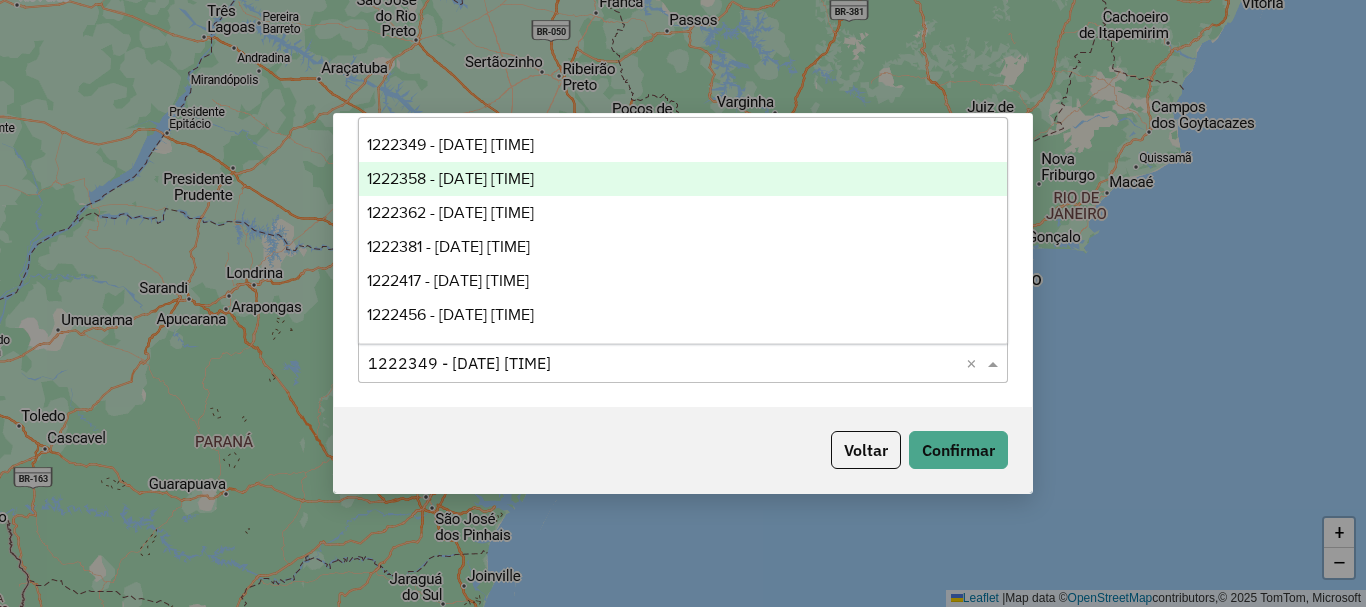 click on "1222358 - 02/08/2025 18:30" at bounding box center (450, 178) 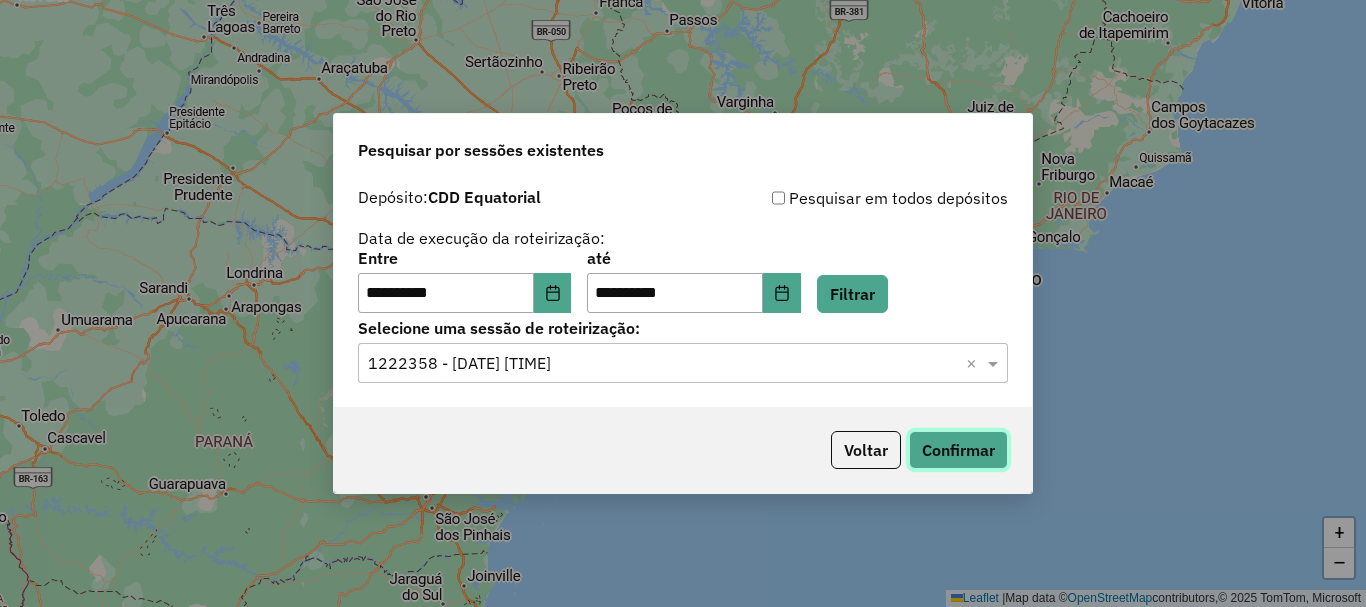 click on "Confirmar" 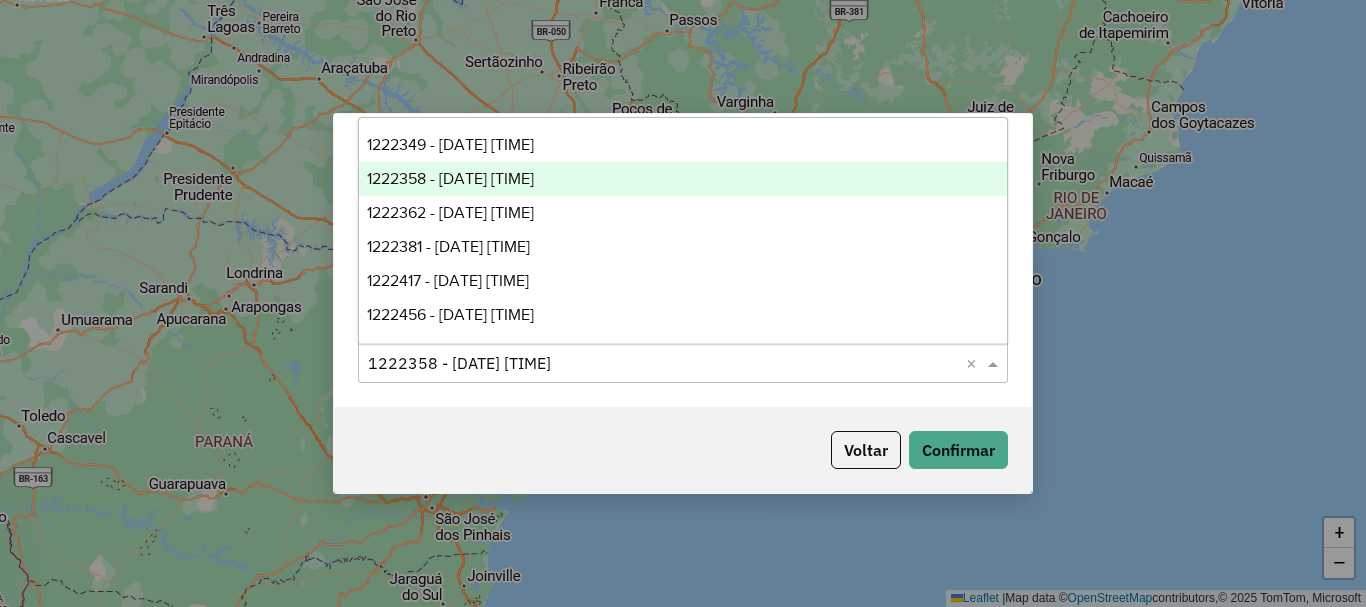 click 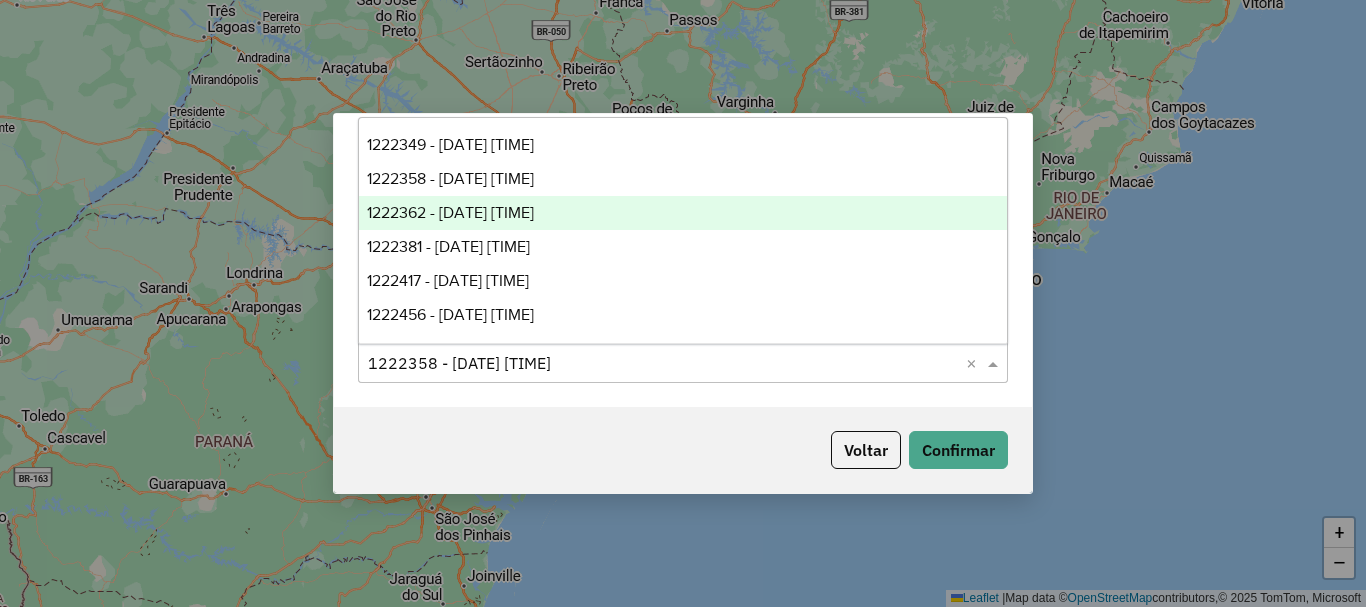 click on "1222362 - 02/08/2025 18:33" at bounding box center (450, 212) 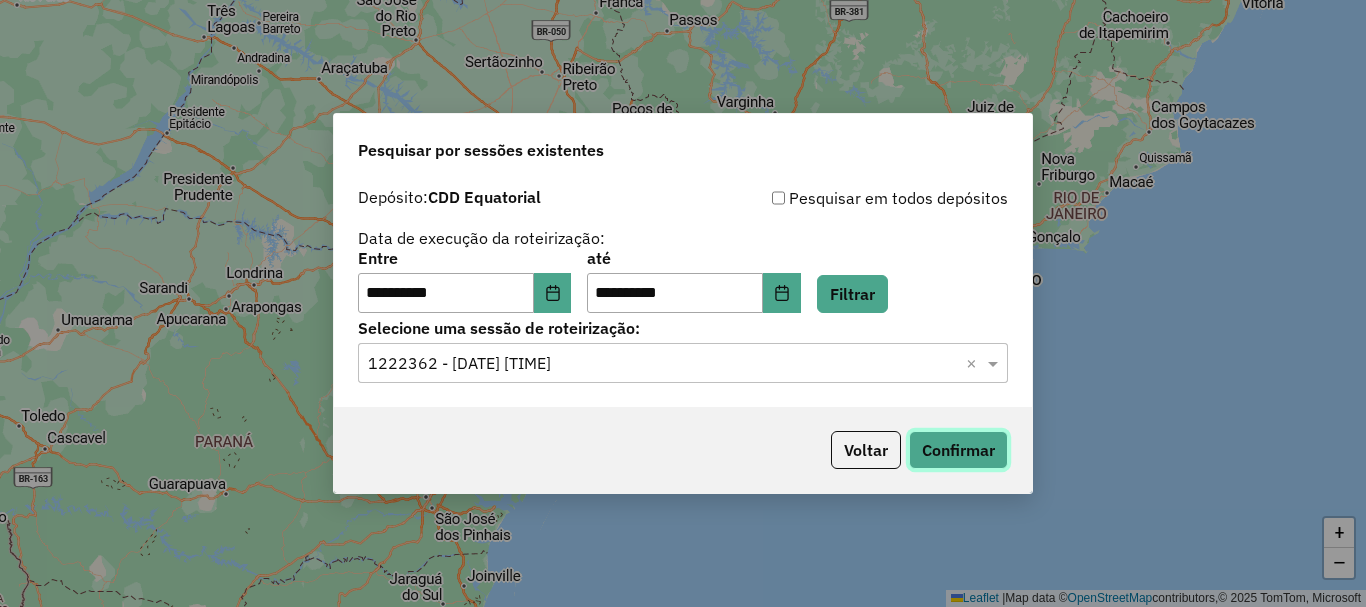 click on "Confirmar" 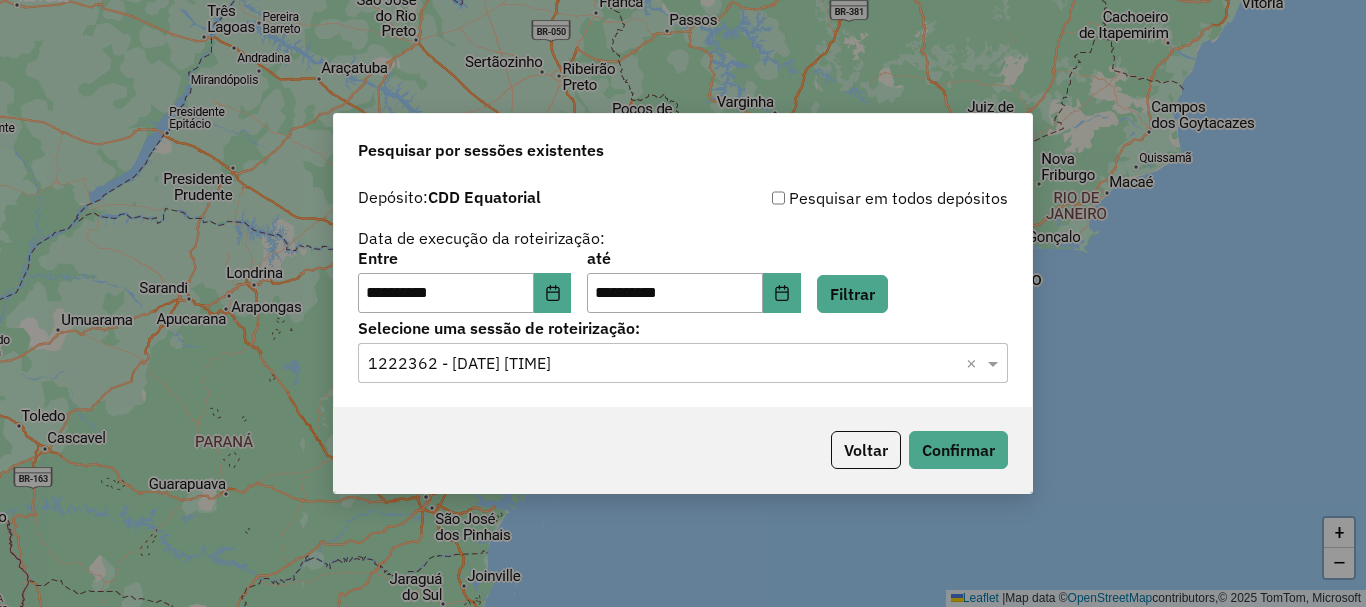 click on "Selecione uma sessão × 1222362 - 02/08/2025 18:33  ×" 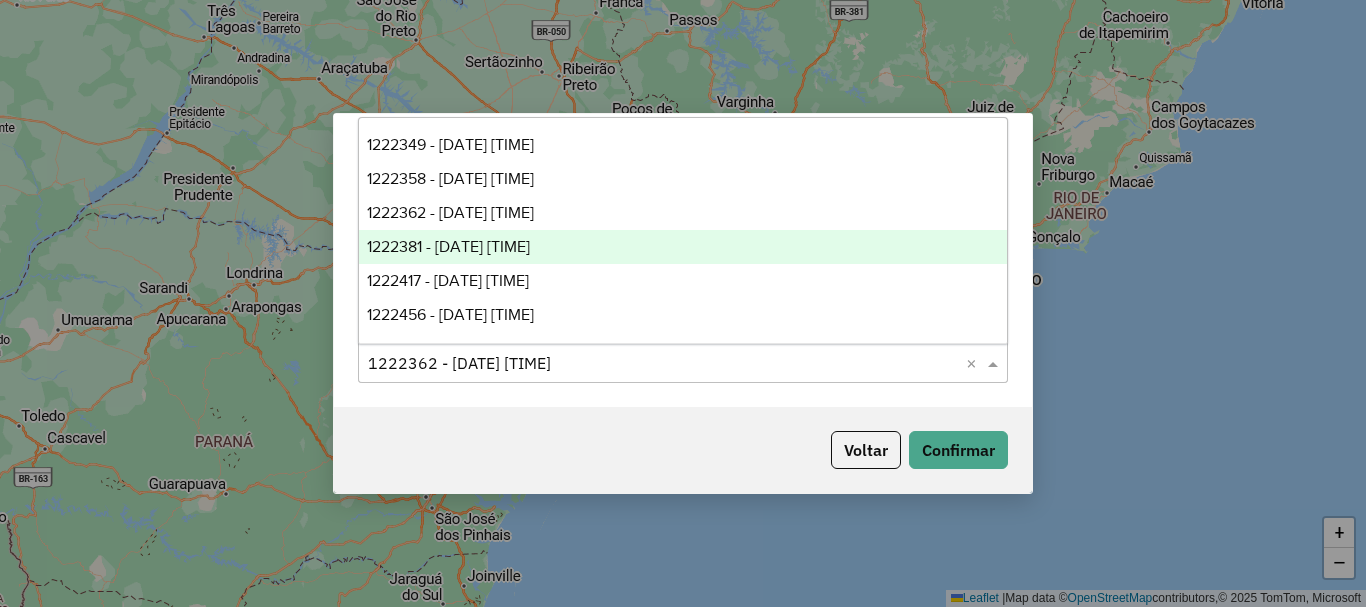 click on "1222381 - 02/08/2025 18:42" at bounding box center (448, 246) 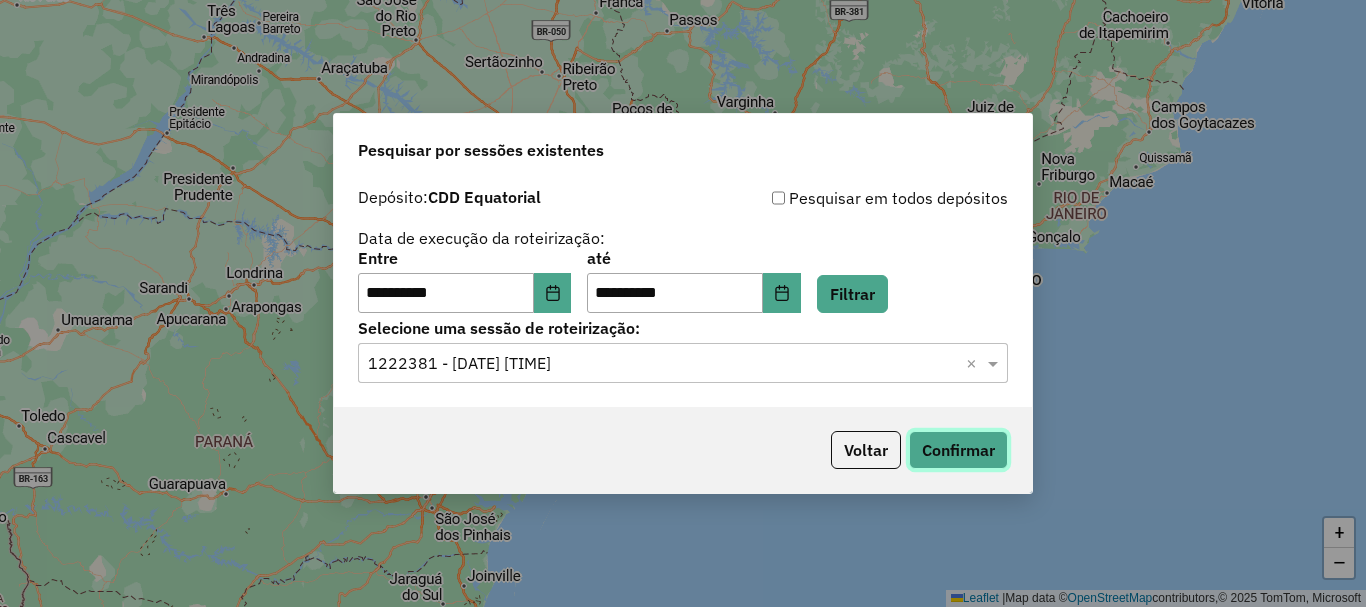 click on "Confirmar" 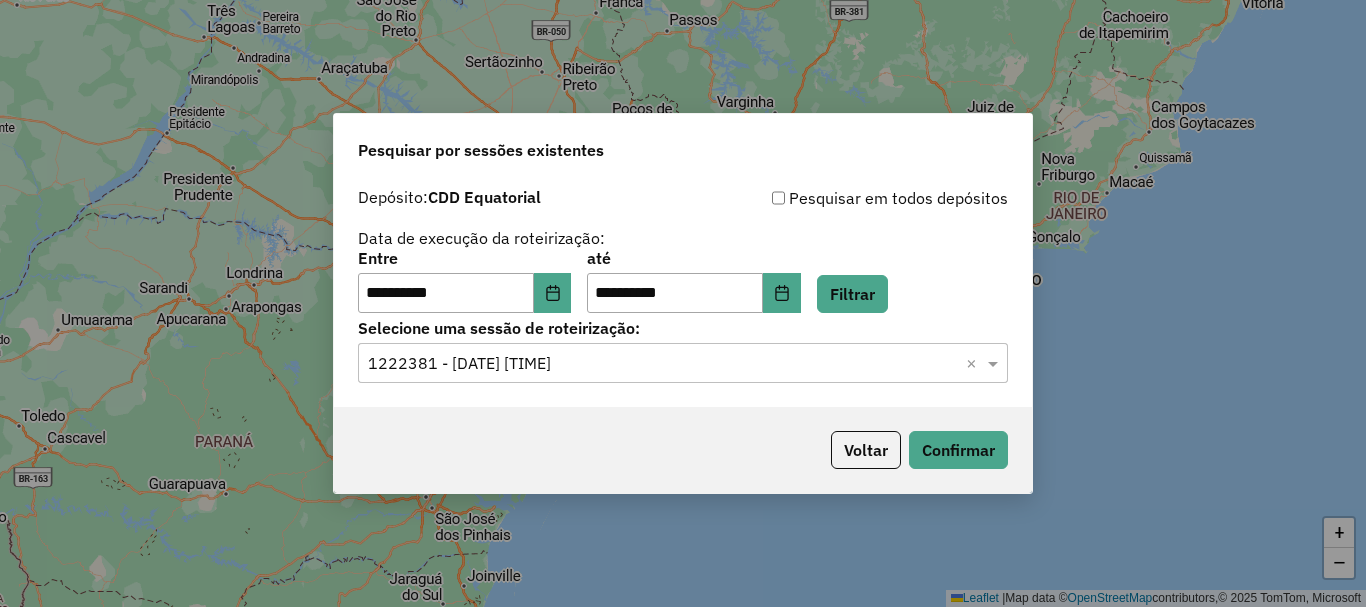 click 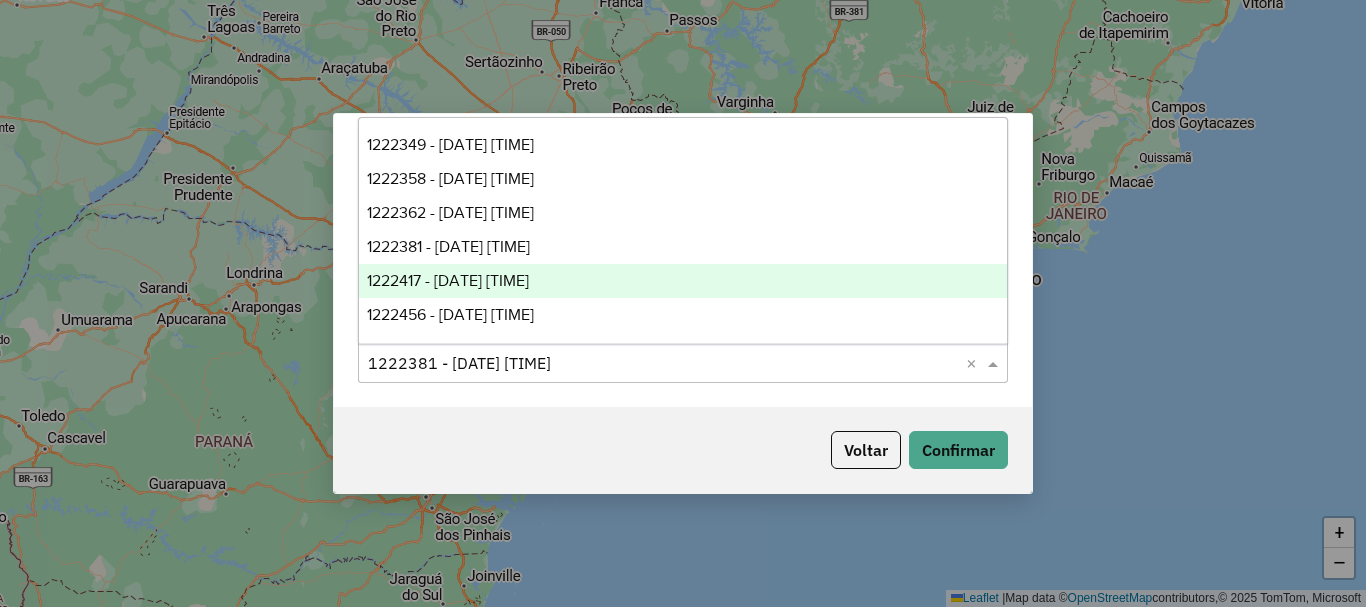 click on "1222417 - 02/08/2025 18:50" at bounding box center (683, 281) 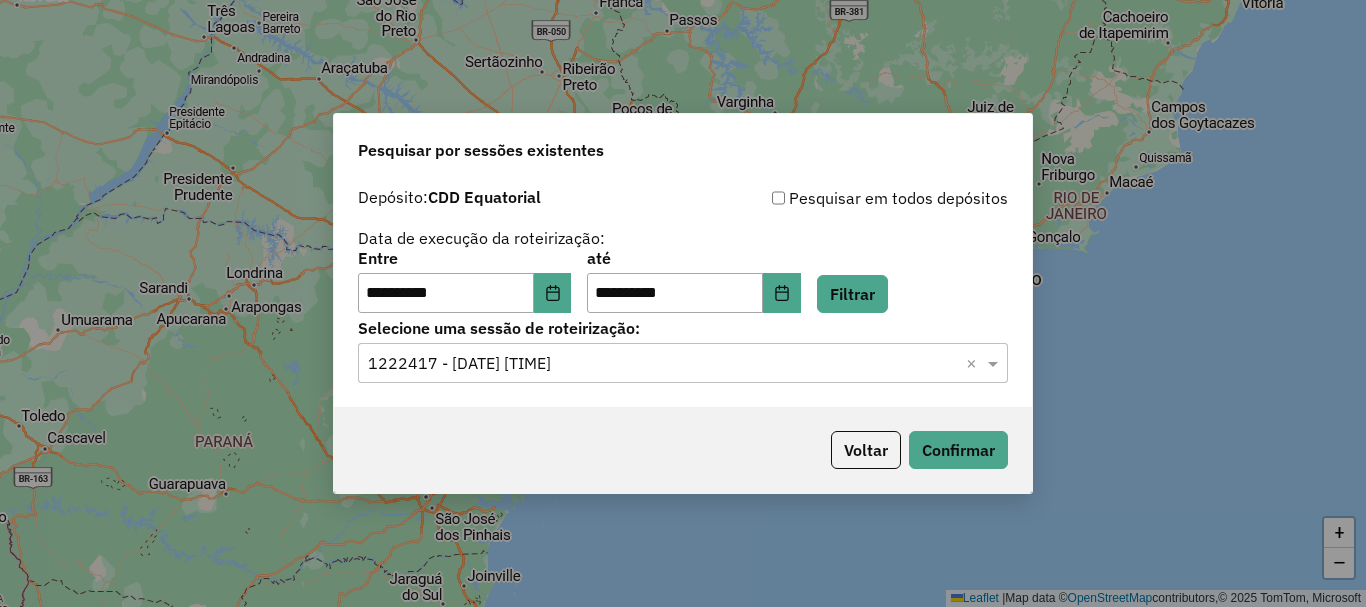 click on "Voltar   Confirmar" 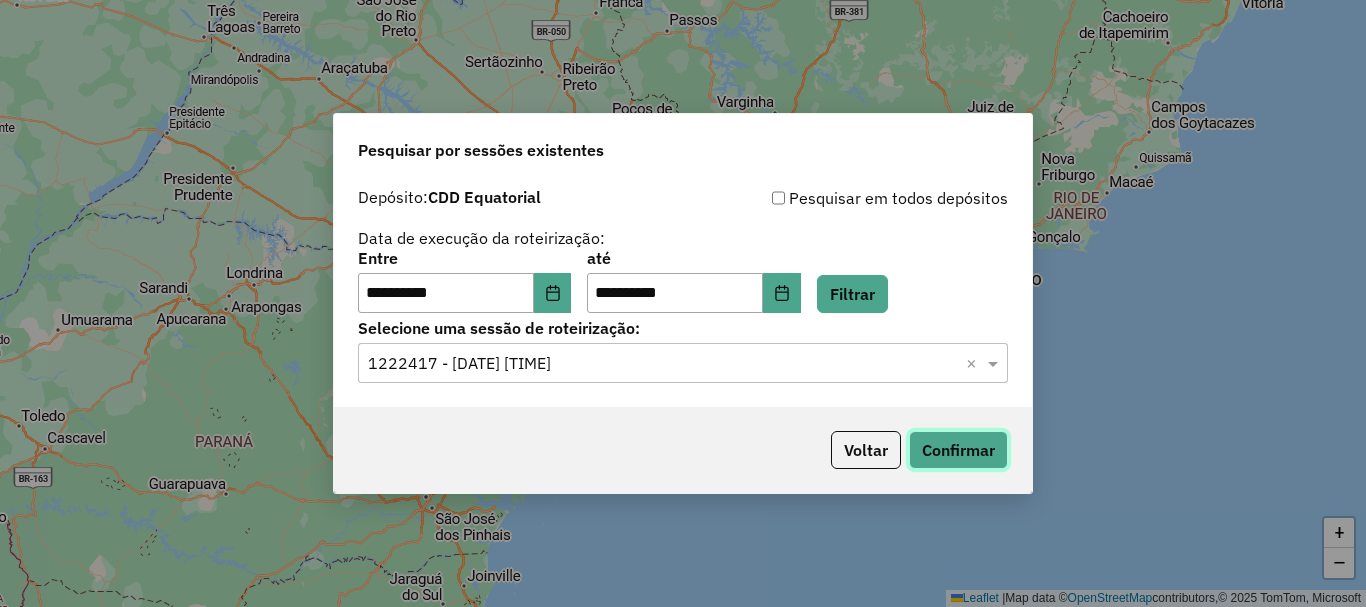 click on "Confirmar" 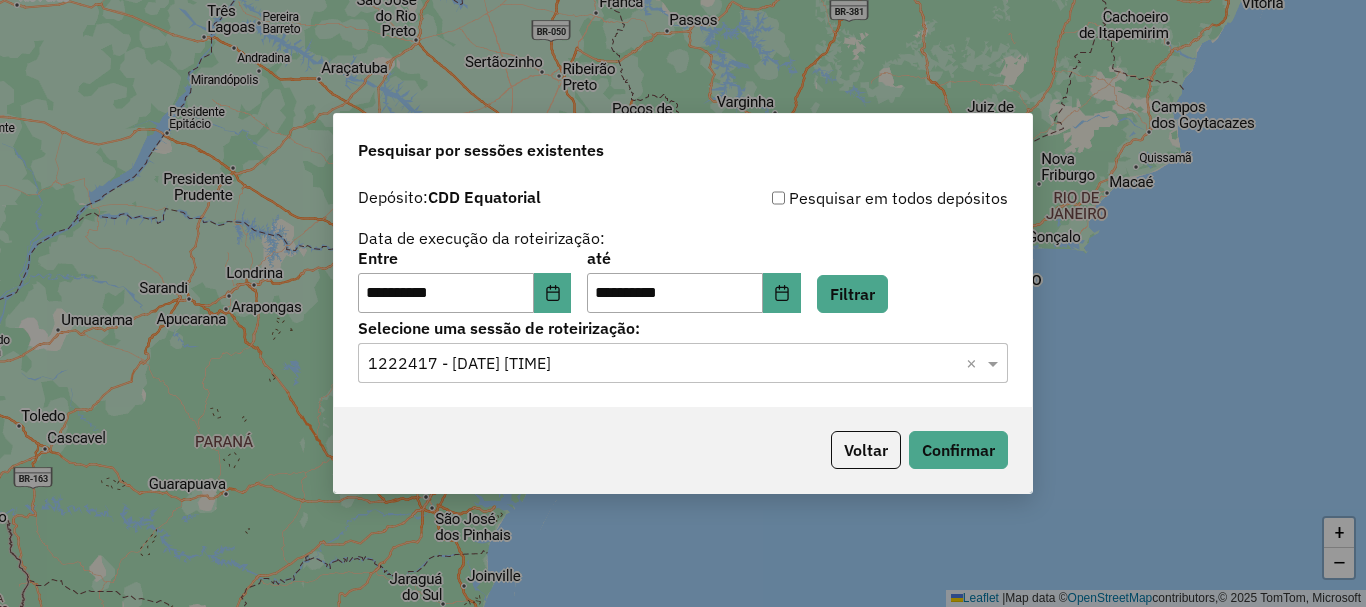 click 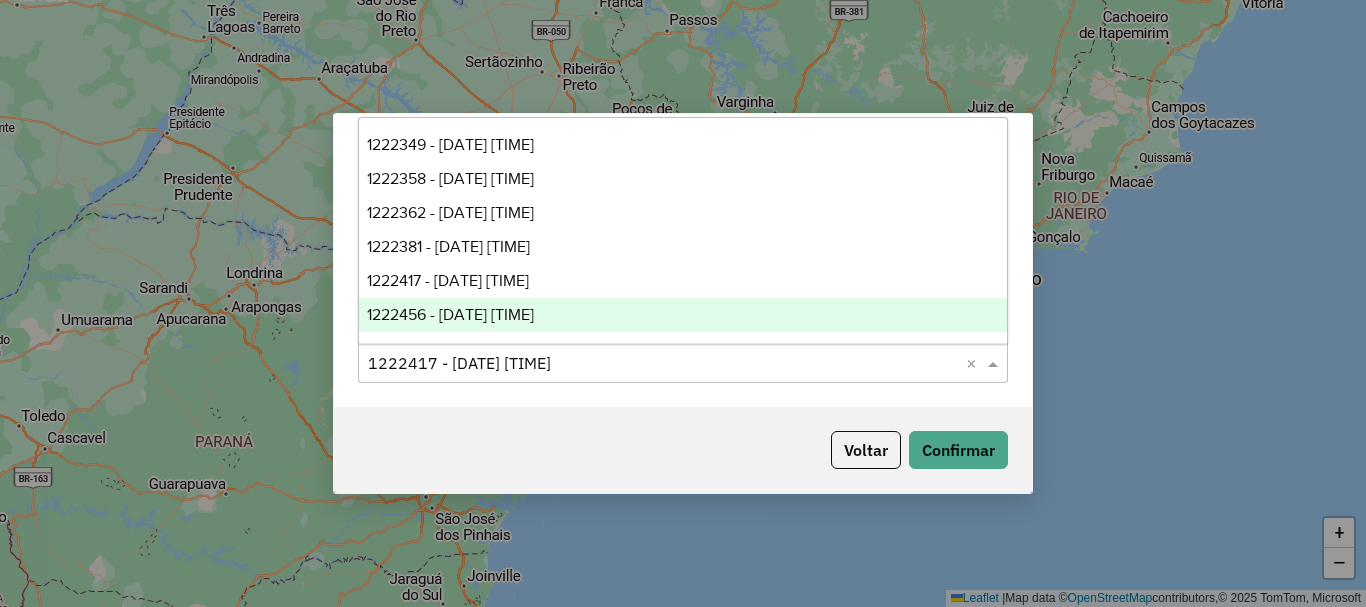 click on "1222456 - 02/08/2025 19:13" at bounding box center [450, 314] 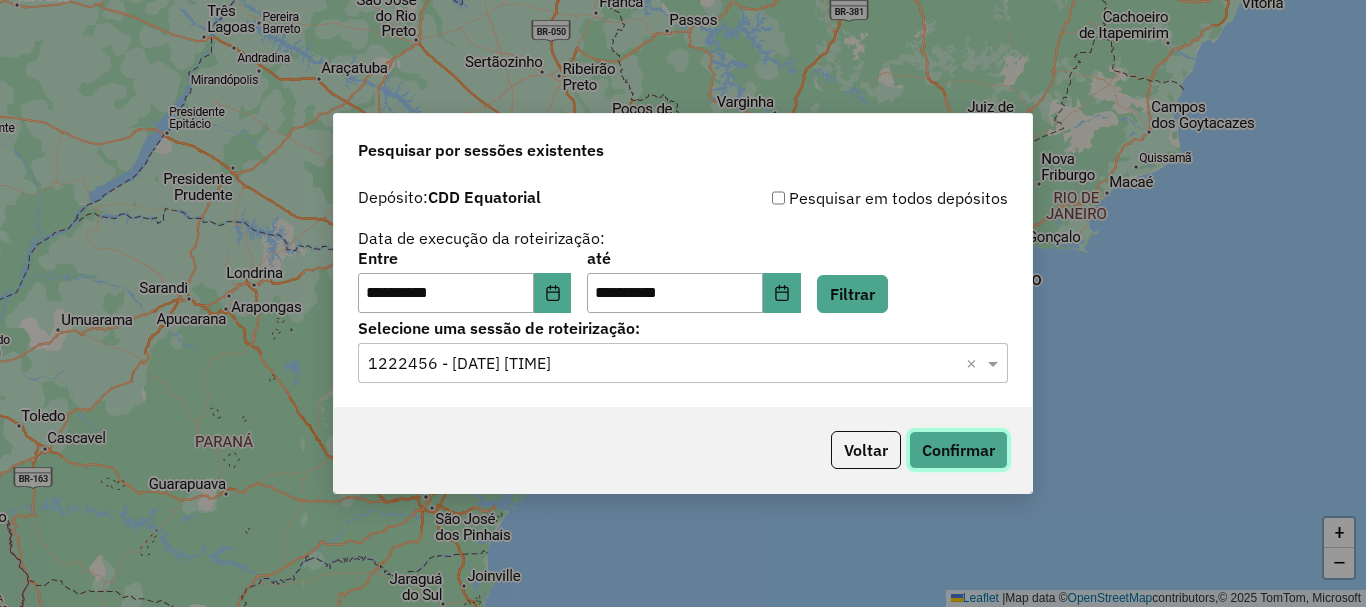 click on "Confirmar" 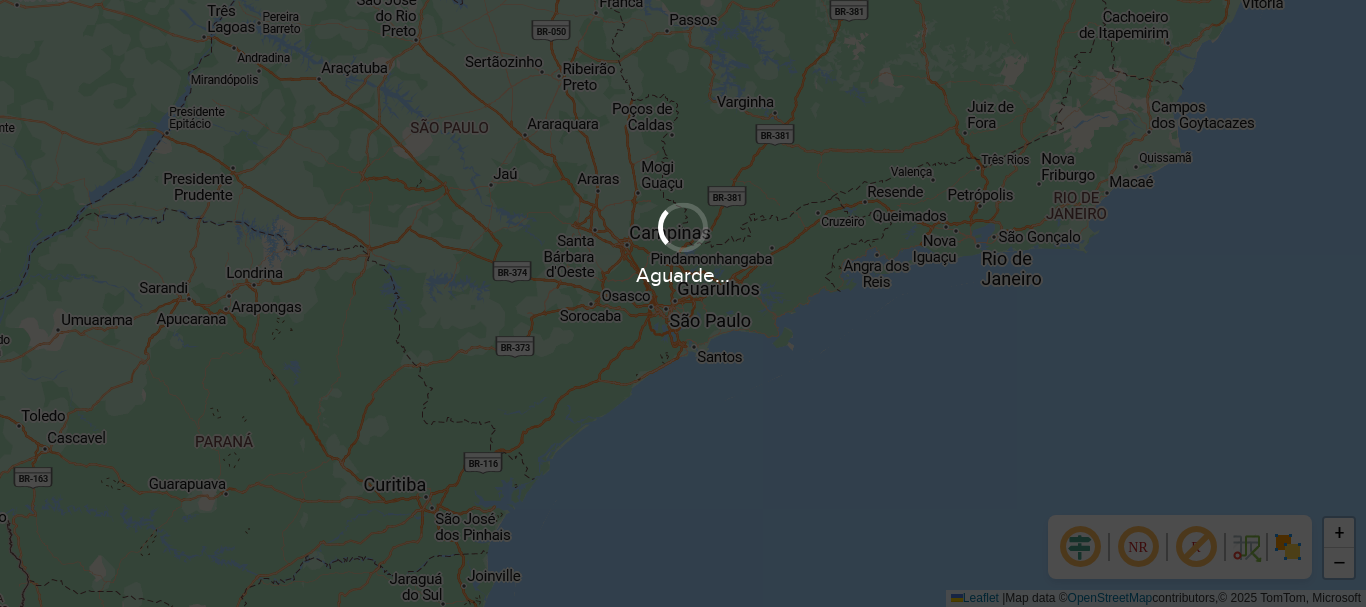 scroll, scrollTop: 0, scrollLeft: 0, axis: both 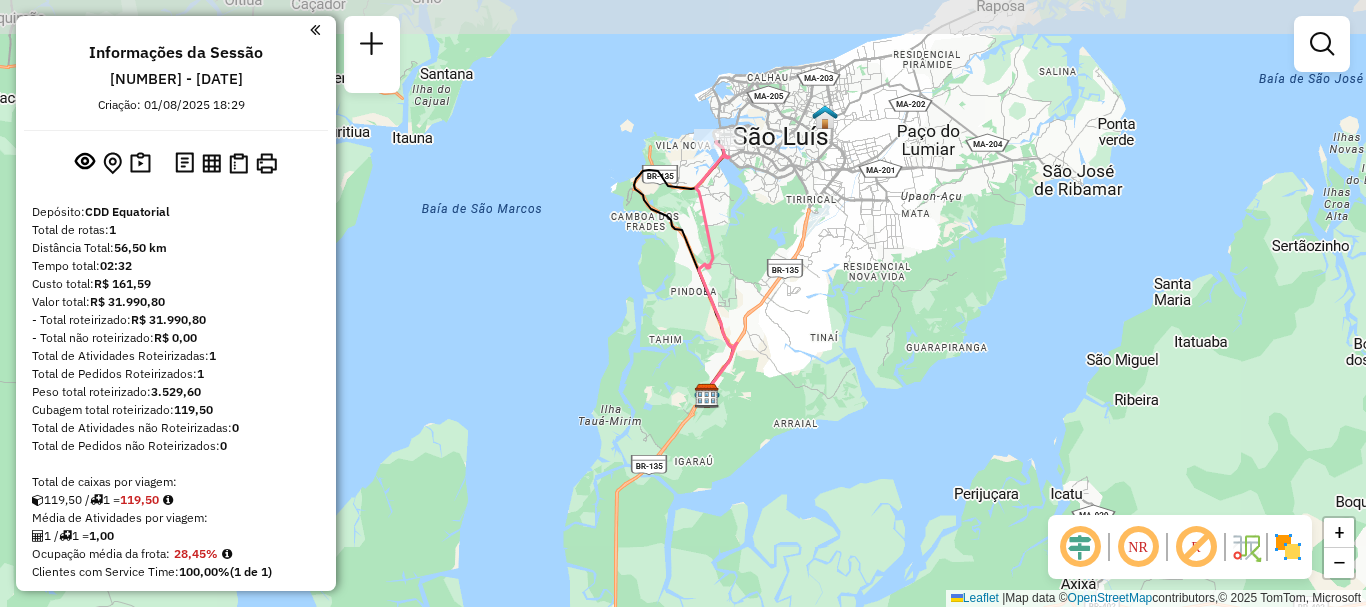 drag, startPoint x: 694, startPoint y: 273, endPoint x: 808, endPoint y: 474, distance: 231.07791 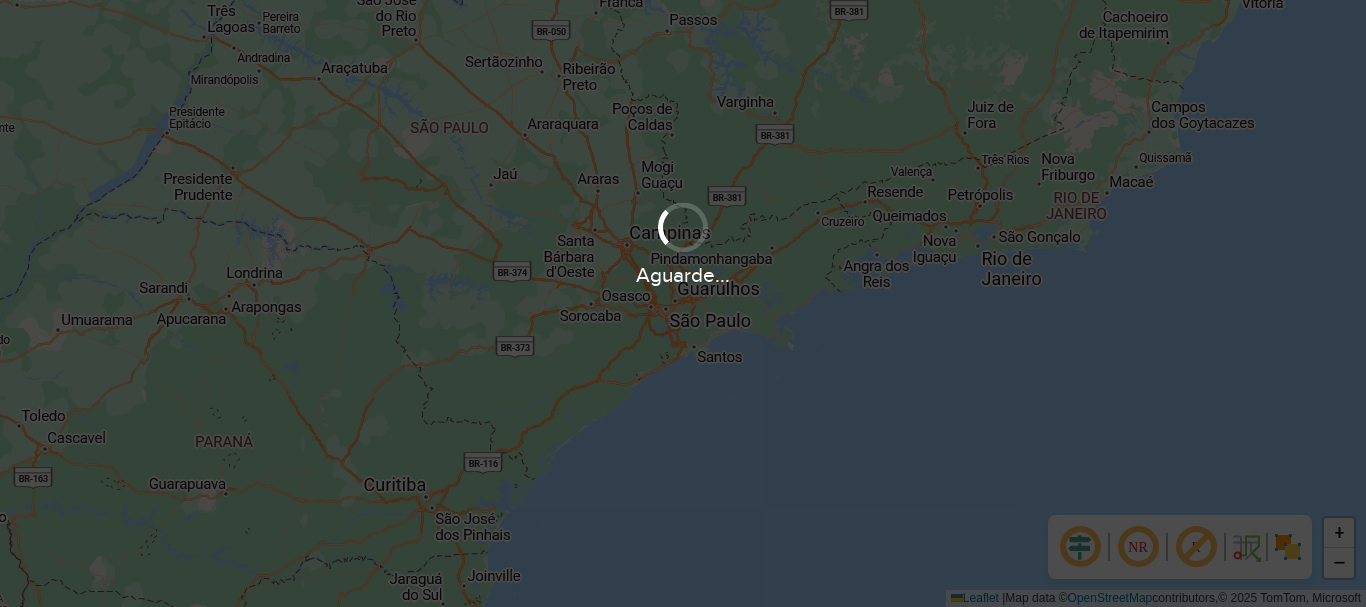 scroll, scrollTop: 0, scrollLeft: 0, axis: both 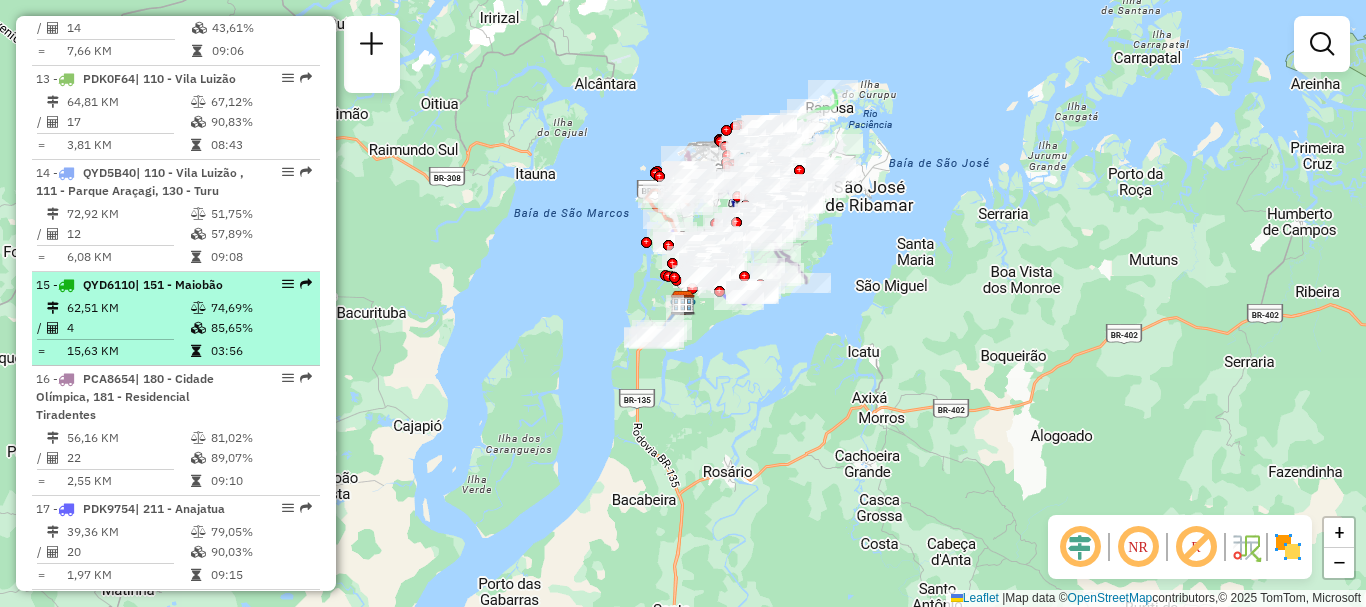 click on "62,51 KM" at bounding box center [128, 308] 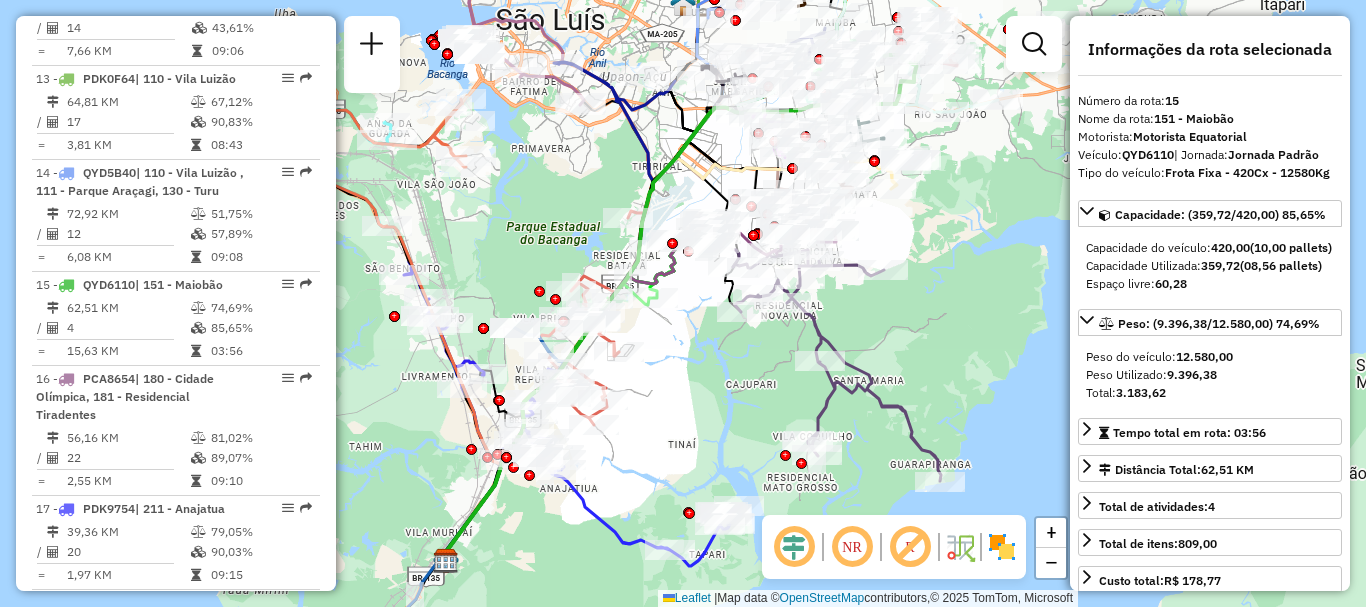 click 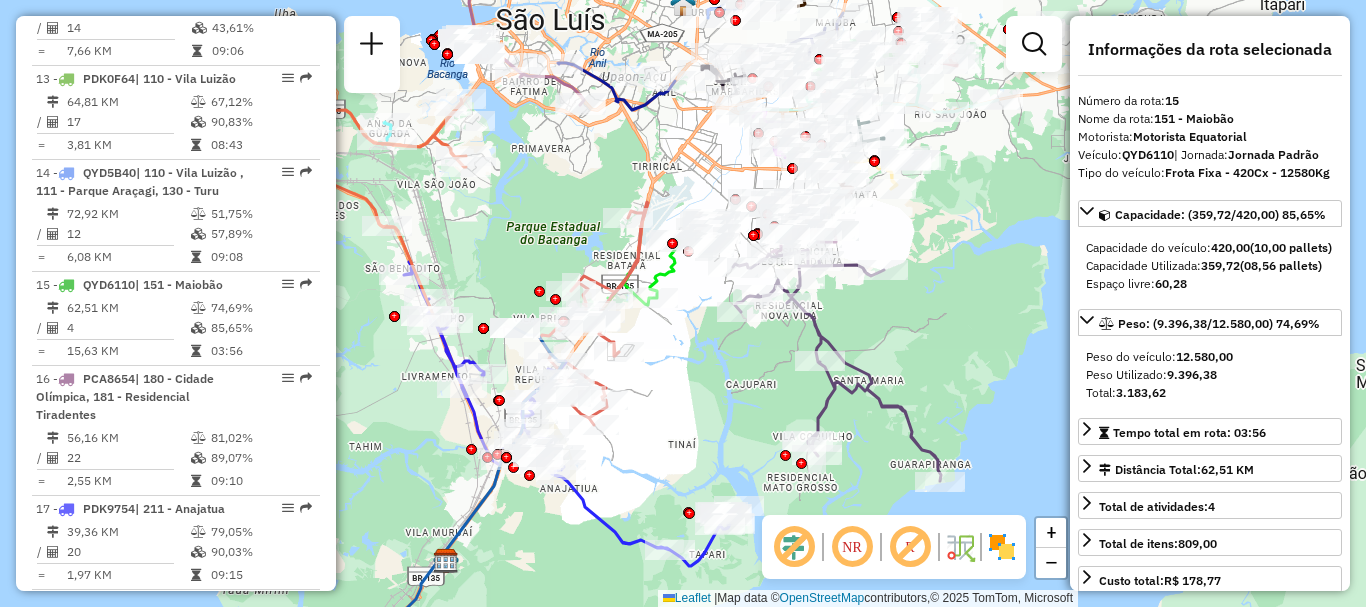 click 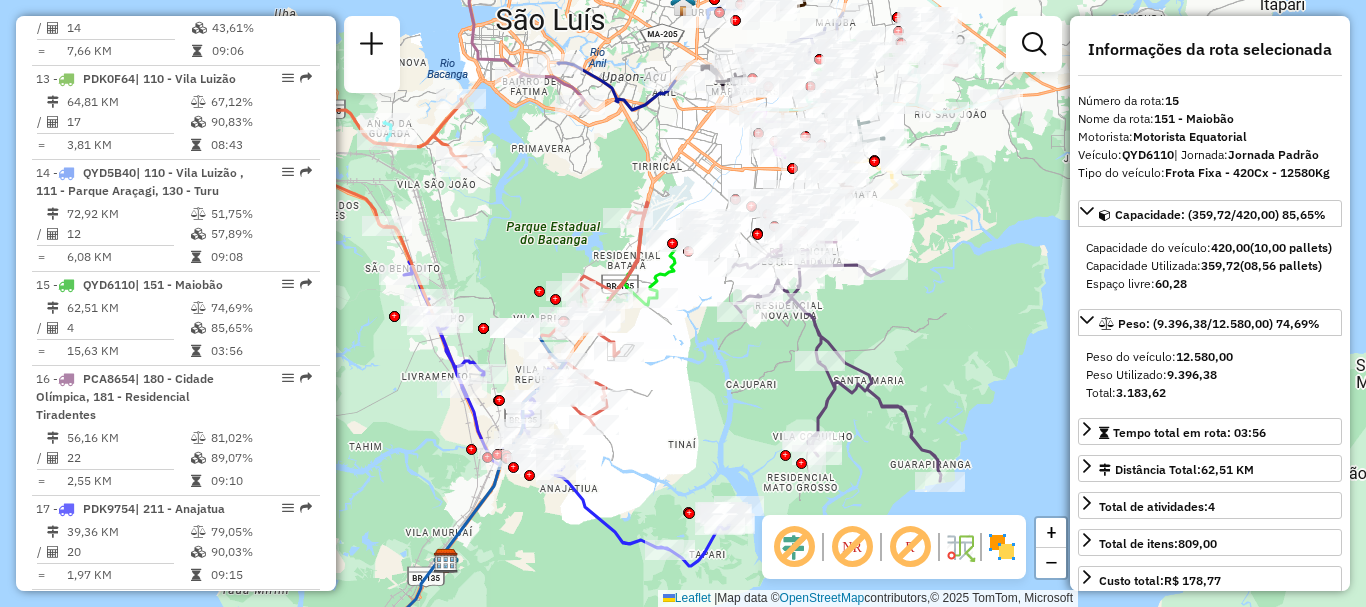 click 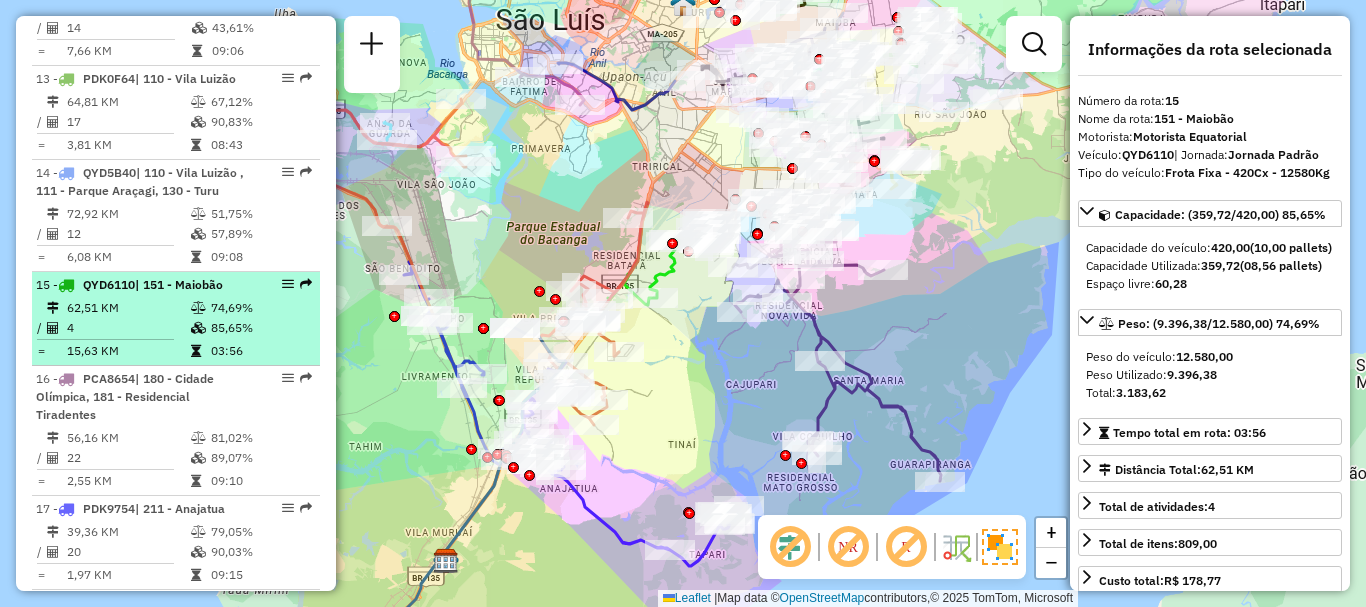 click at bounding box center (282, 284) 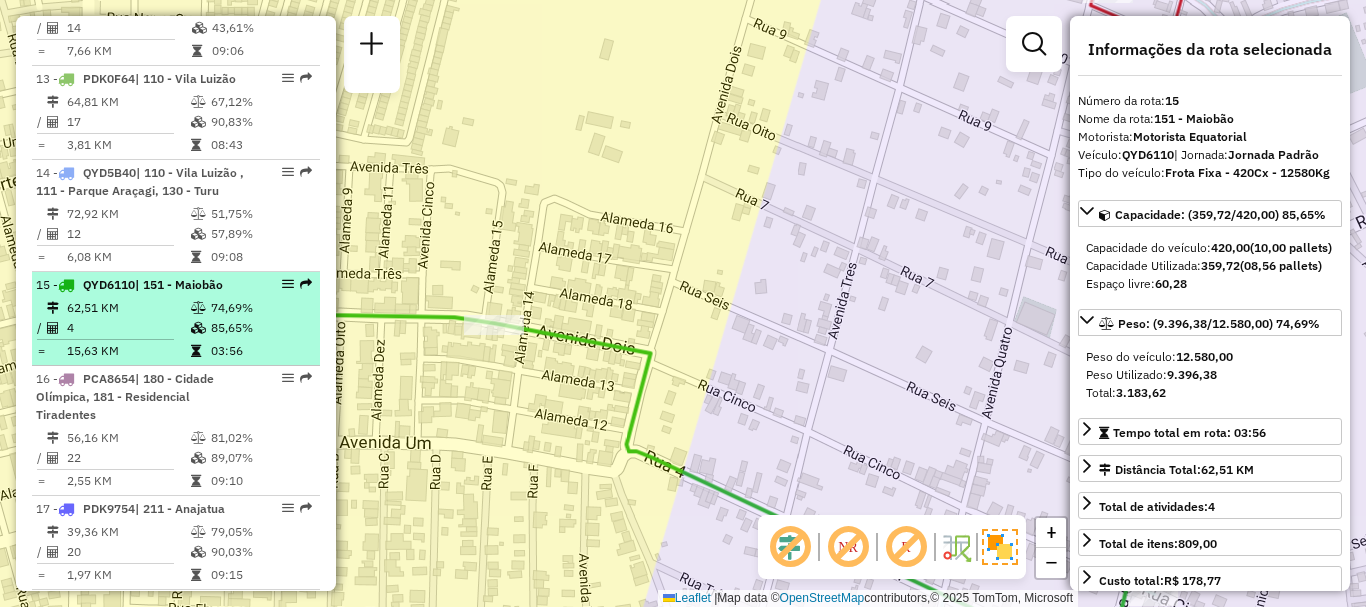 click on "[NUMBER] - [PLATE] | [NUMBER] - [NEIGHBORHOOD]" at bounding box center [176, 285] 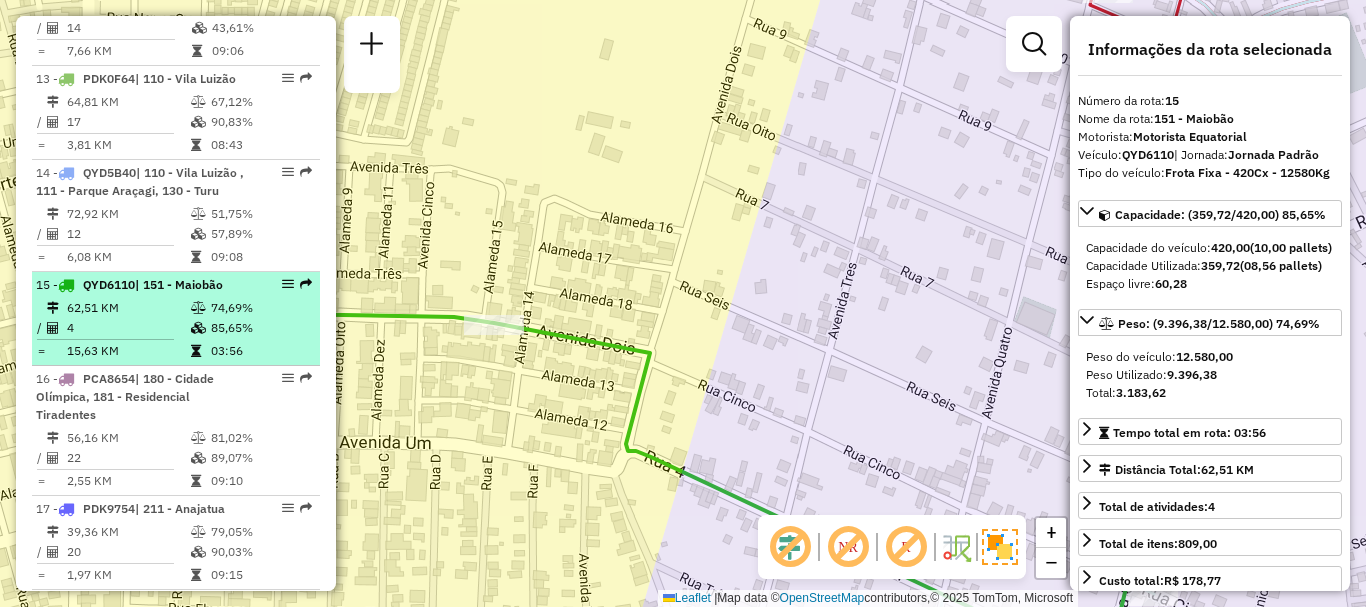 click at bounding box center [288, 284] 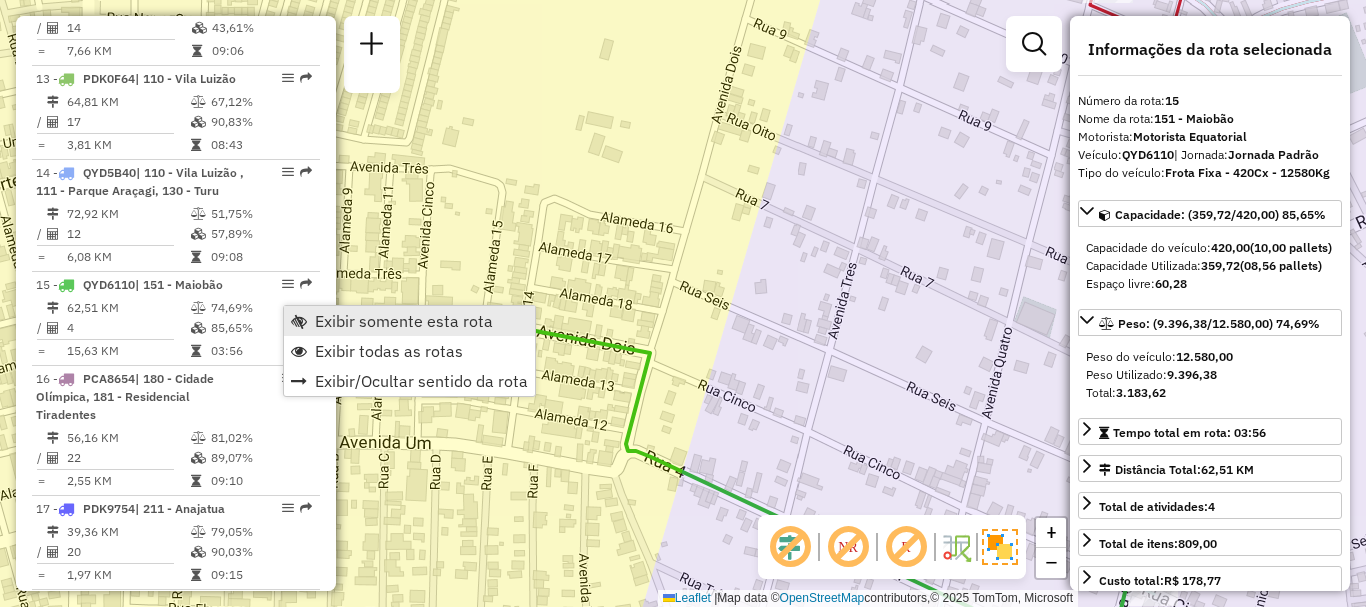 click at bounding box center (299, 321) 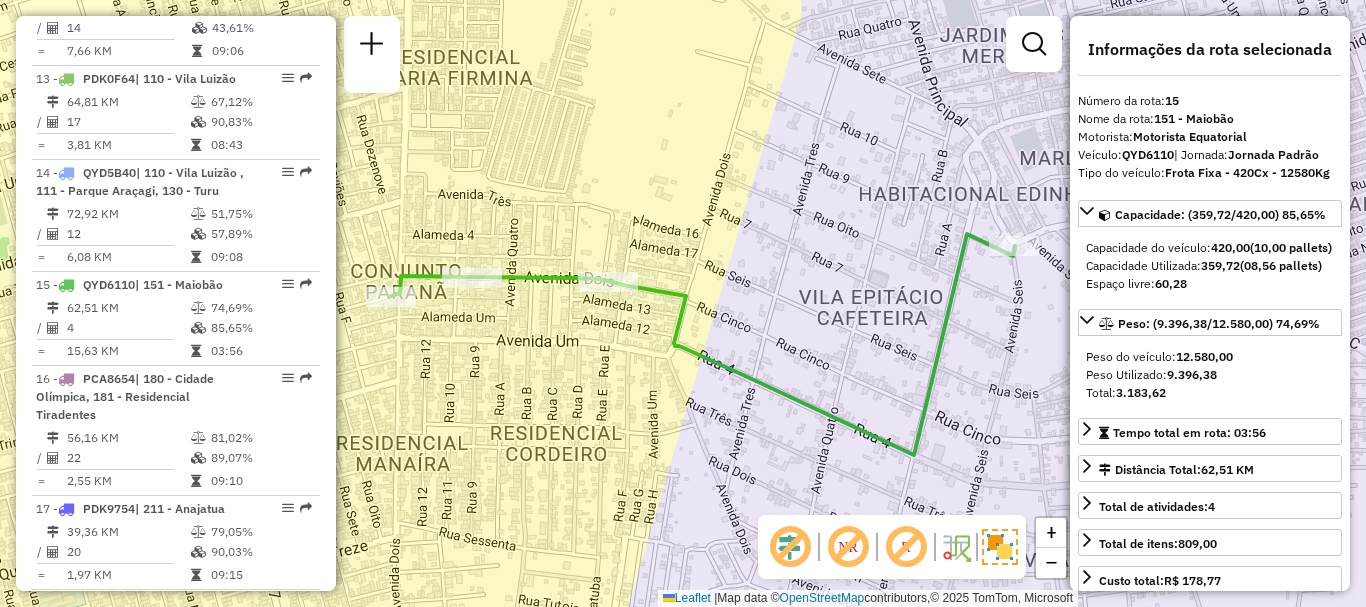 drag, startPoint x: 716, startPoint y: 272, endPoint x: 715, endPoint y: 249, distance: 23.021729 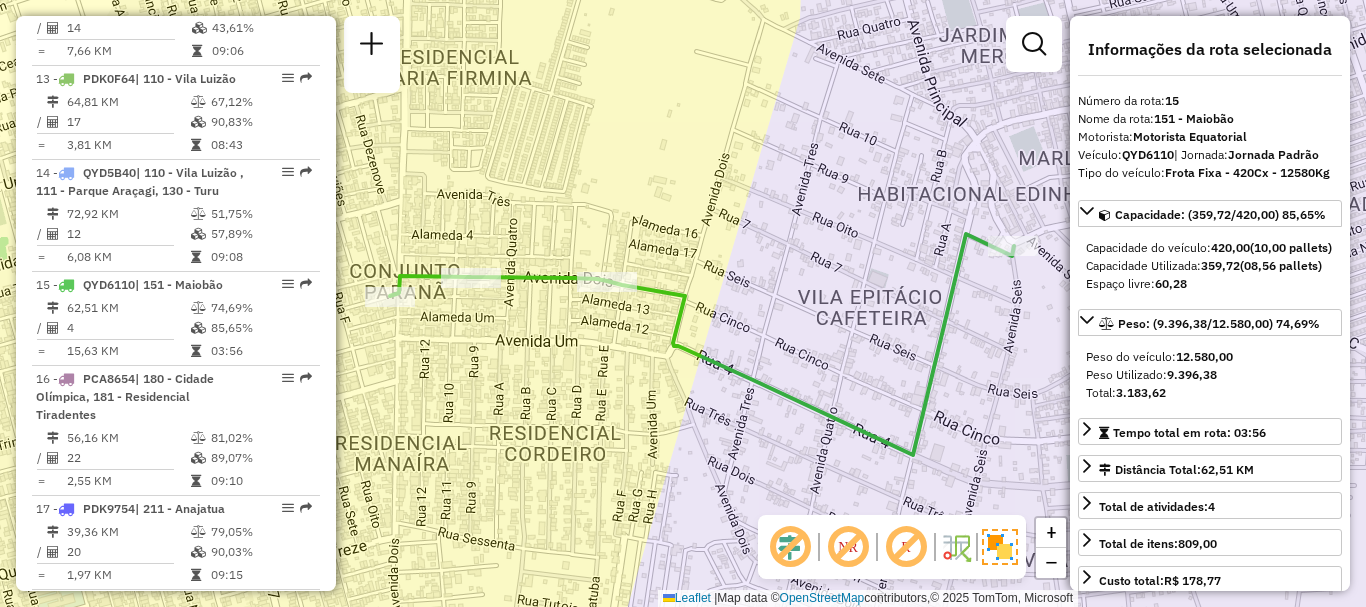 scroll, scrollTop: 3097, scrollLeft: 0, axis: vertical 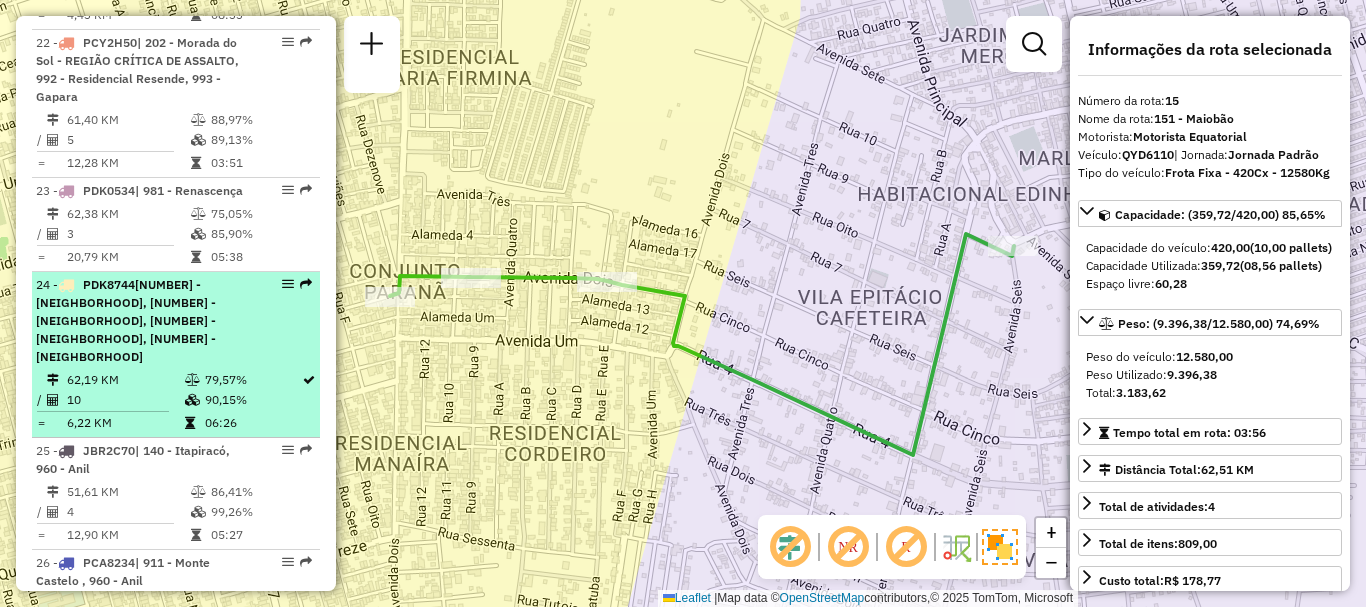 click on "[NUMBER] - [NEIGHBORHOOD], [NUMBER] - [NEIGHBORHOOD], [NUMBER] - [NEIGHBORHOOD], [NUMBER] - [NEIGHBORHOOD]" at bounding box center (126, 320) 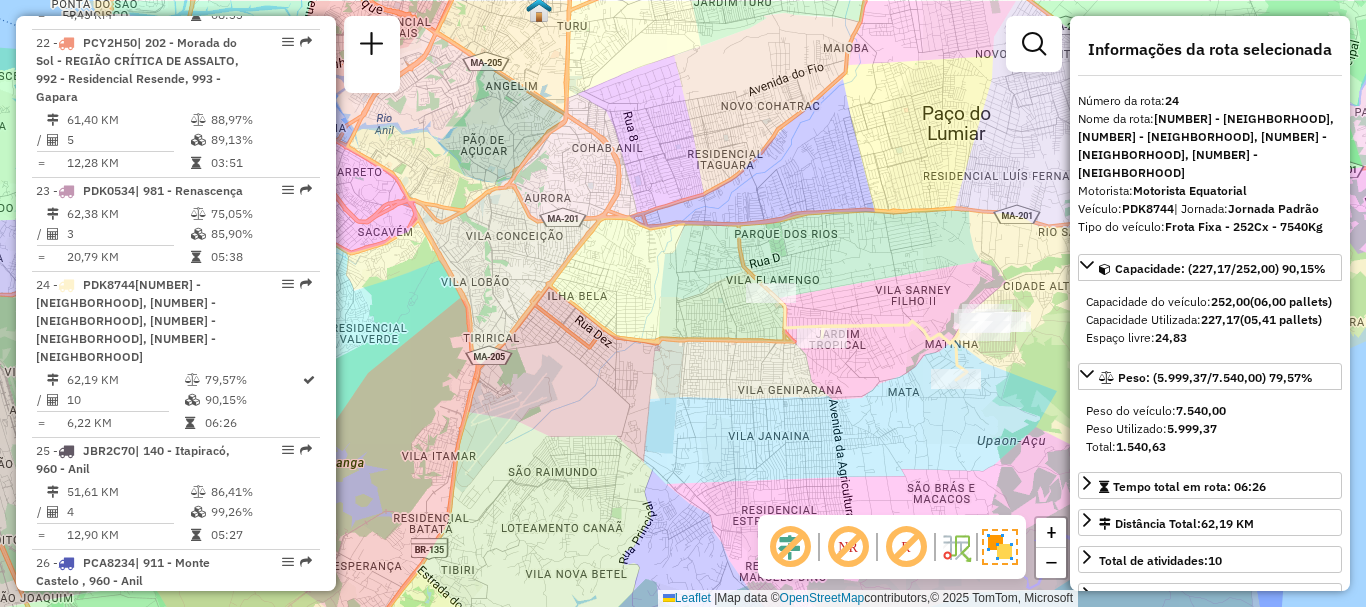 drag, startPoint x: 792, startPoint y: 333, endPoint x: 760, endPoint y: 399, distance: 73.34848 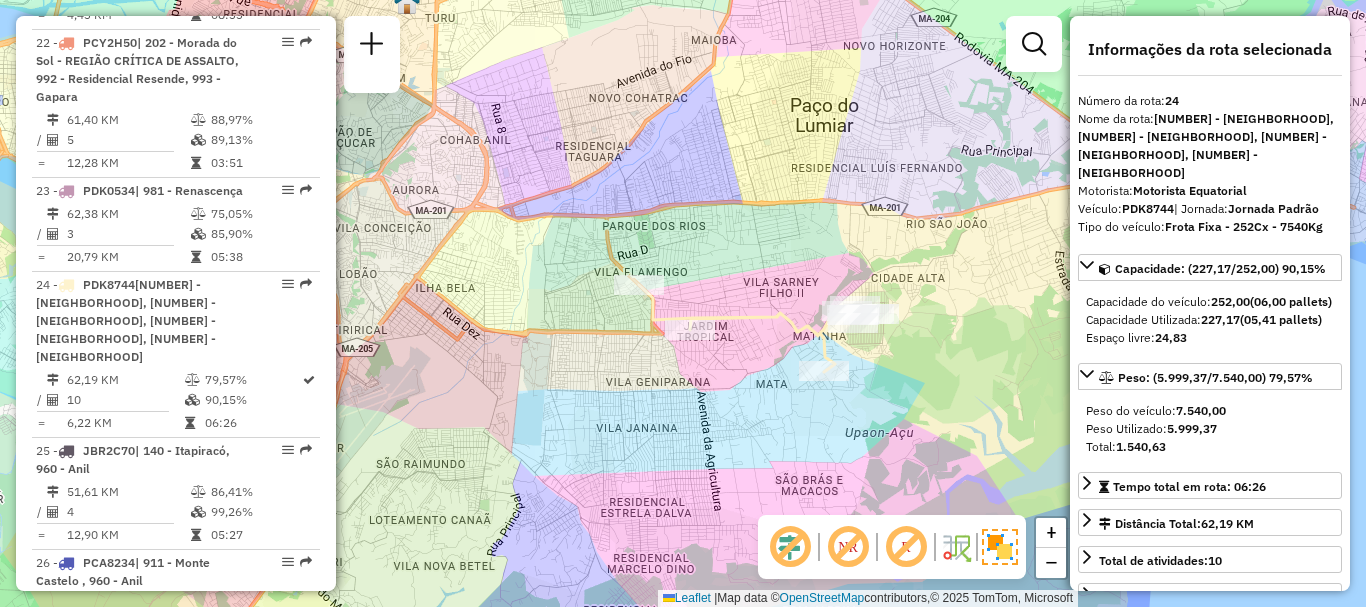 drag, startPoint x: 855, startPoint y: 435, endPoint x: 737, endPoint y: 417, distance: 119.36499 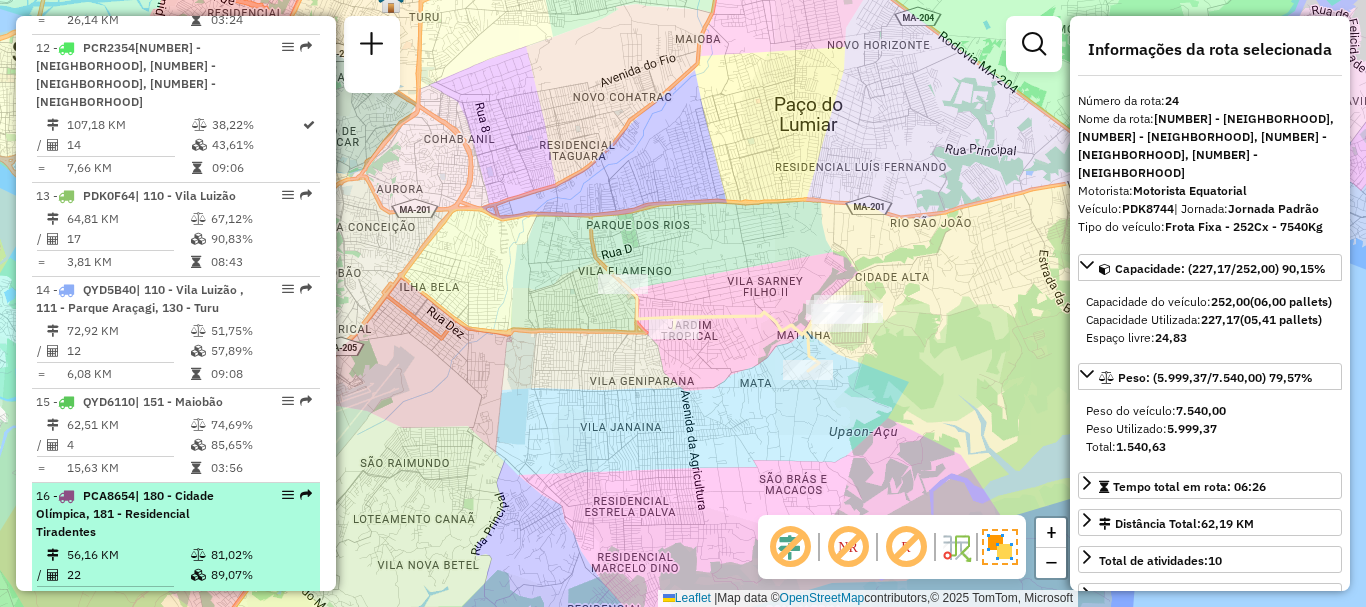 scroll, scrollTop: 2300, scrollLeft: 0, axis: vertical 